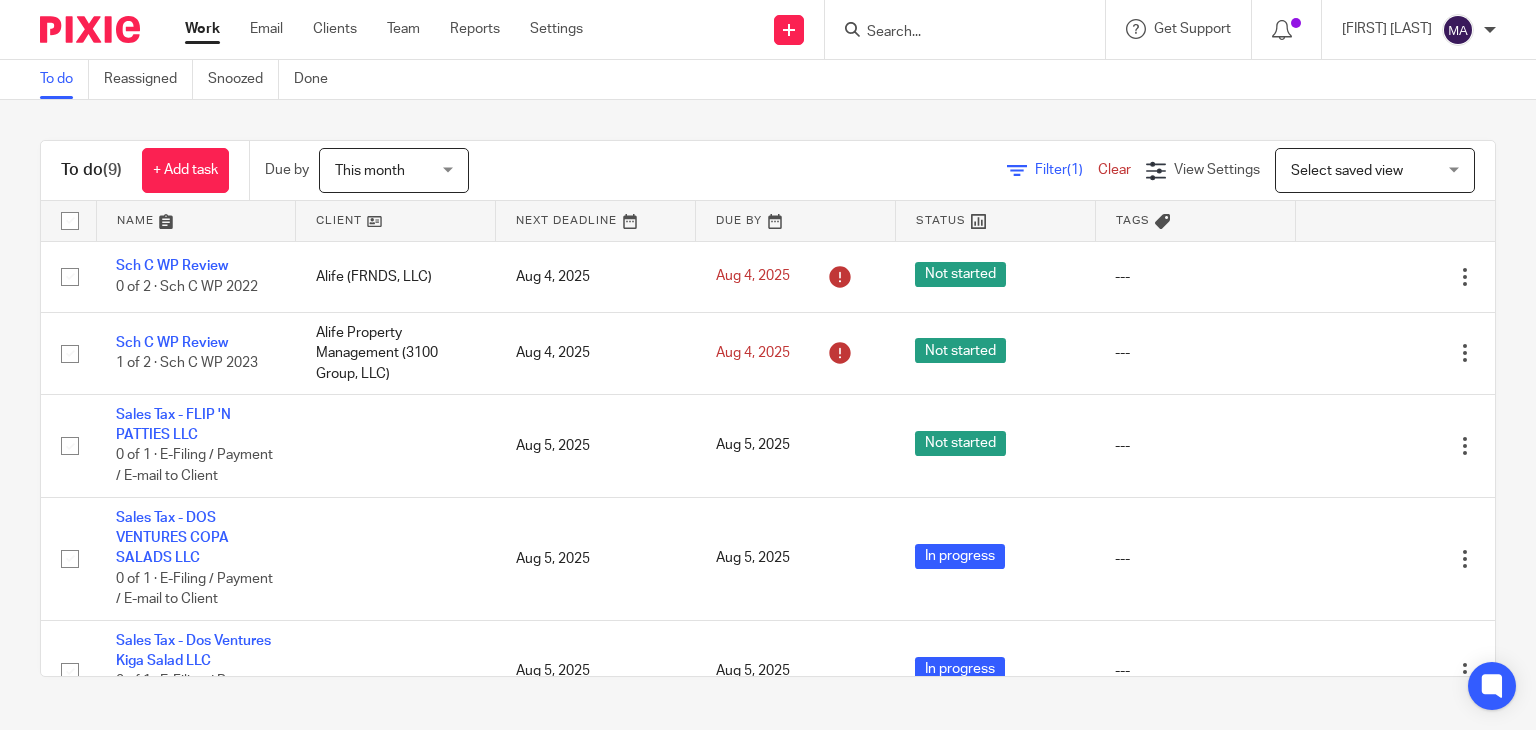 scroll, scrollTop: 0, scrollLeft: 0, axis: both 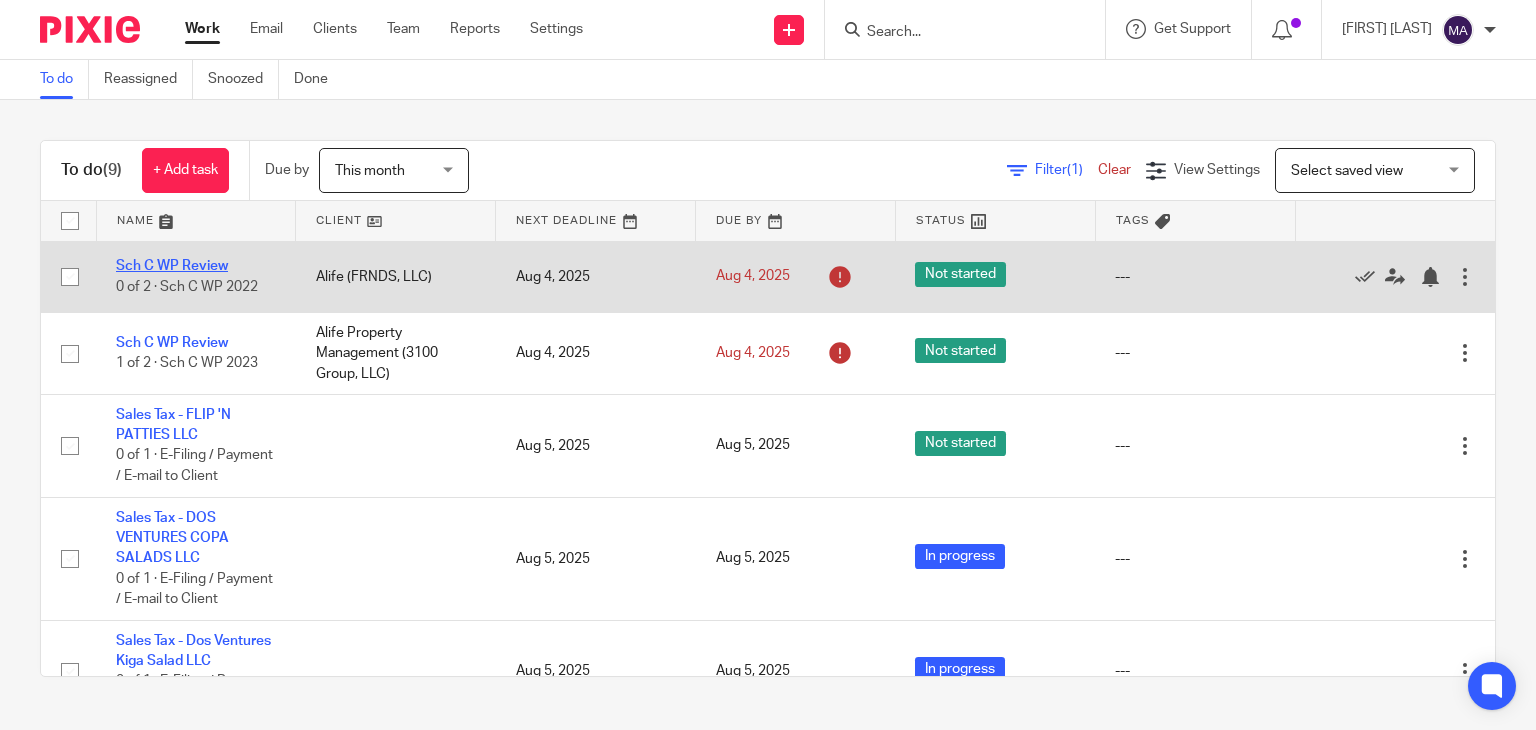 click on "Sch C WP Review" at bounding box center [172, 266] 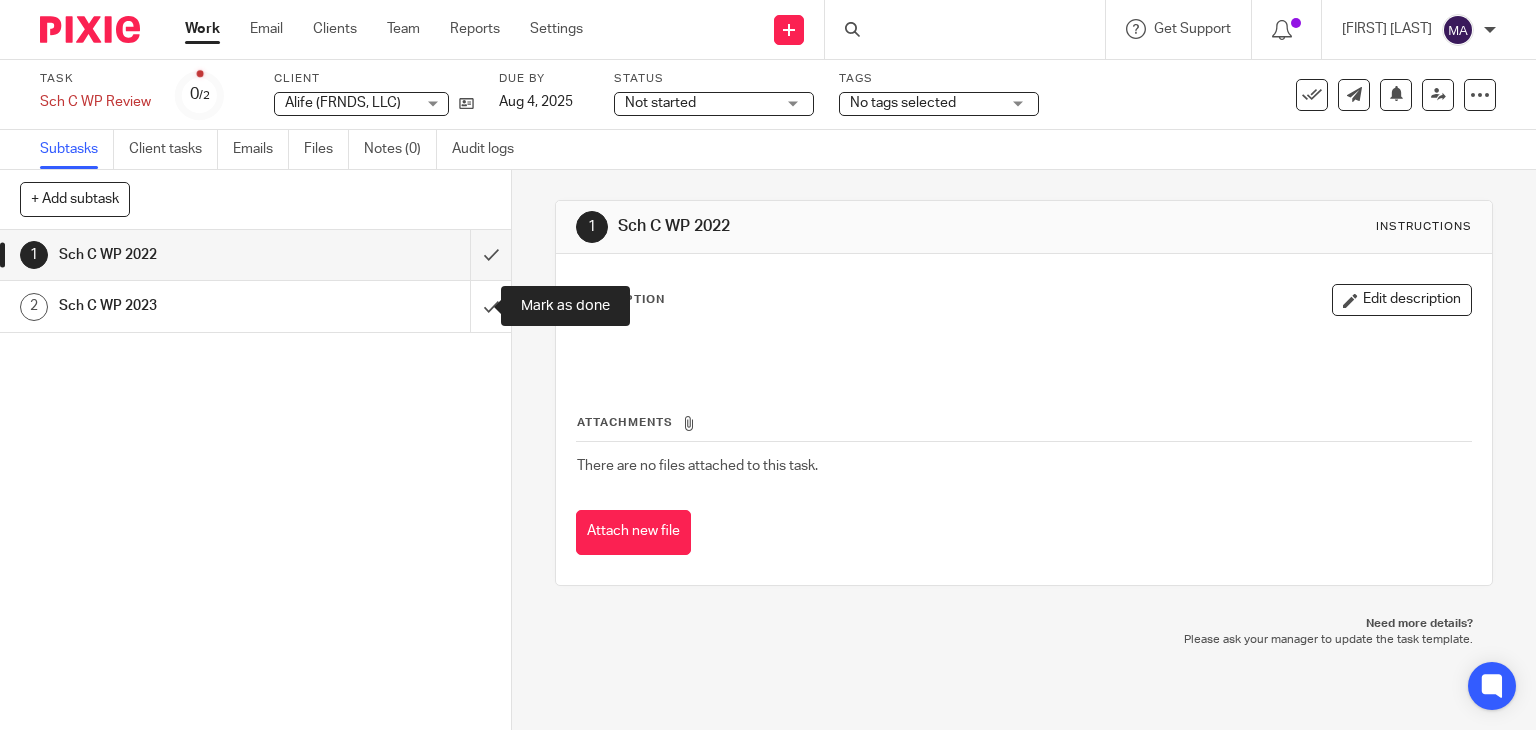 scroll, scrollTop: 0, scrollLeft: 0, axis: both 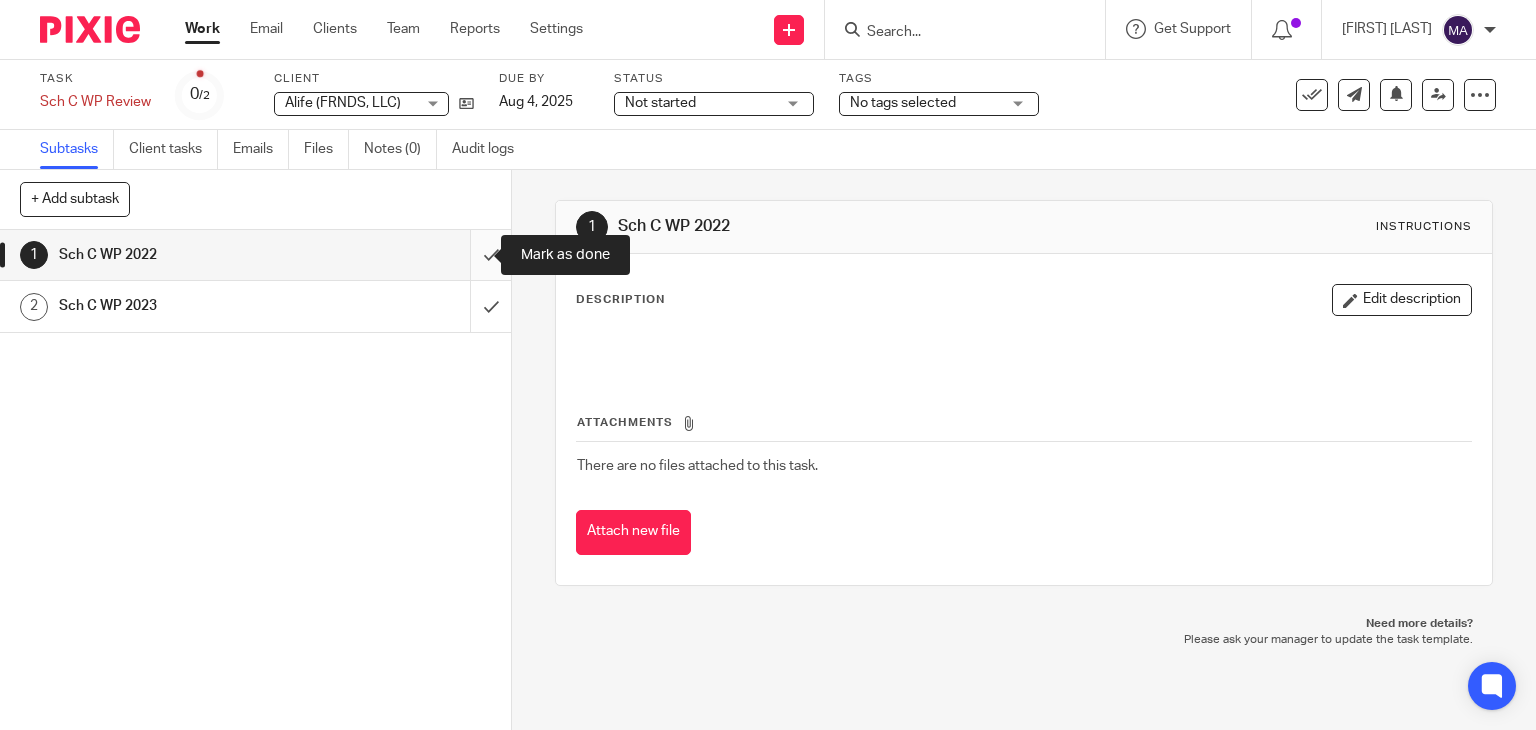 click at bounding box center [255, 255] 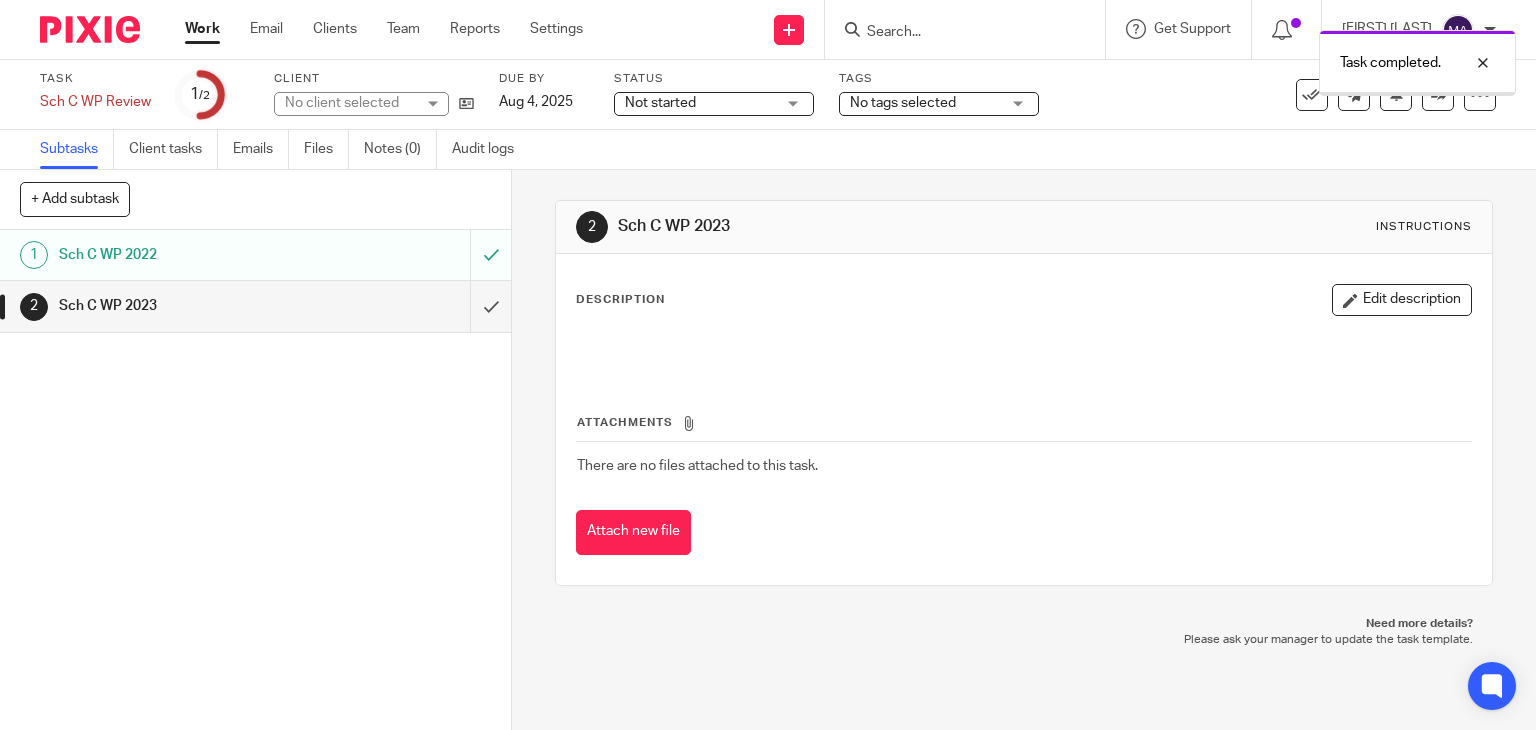 scroll, scrollTop: 0, scrollLeft: 0, axis: both 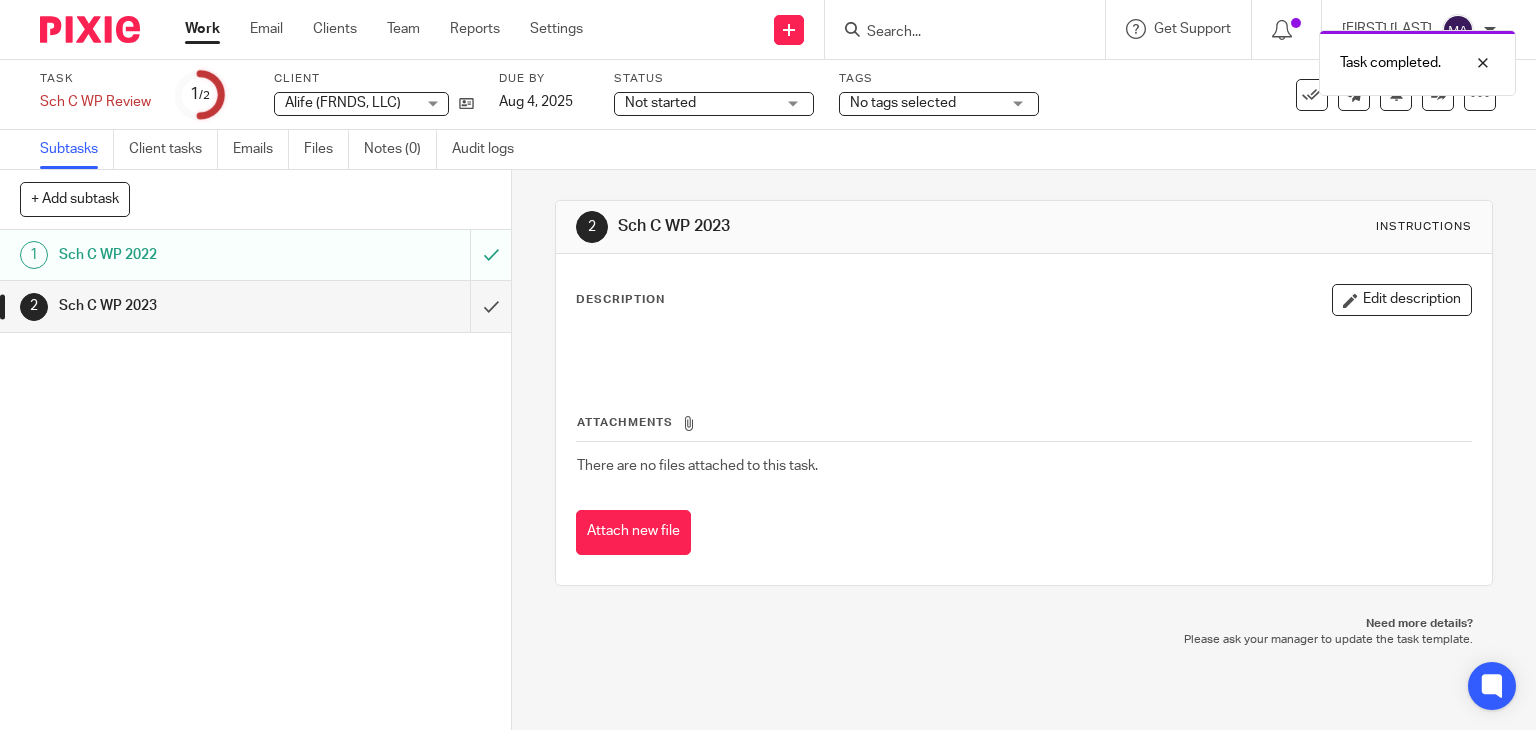 click on "Not started
Not started" at bounding box center (714, 104) 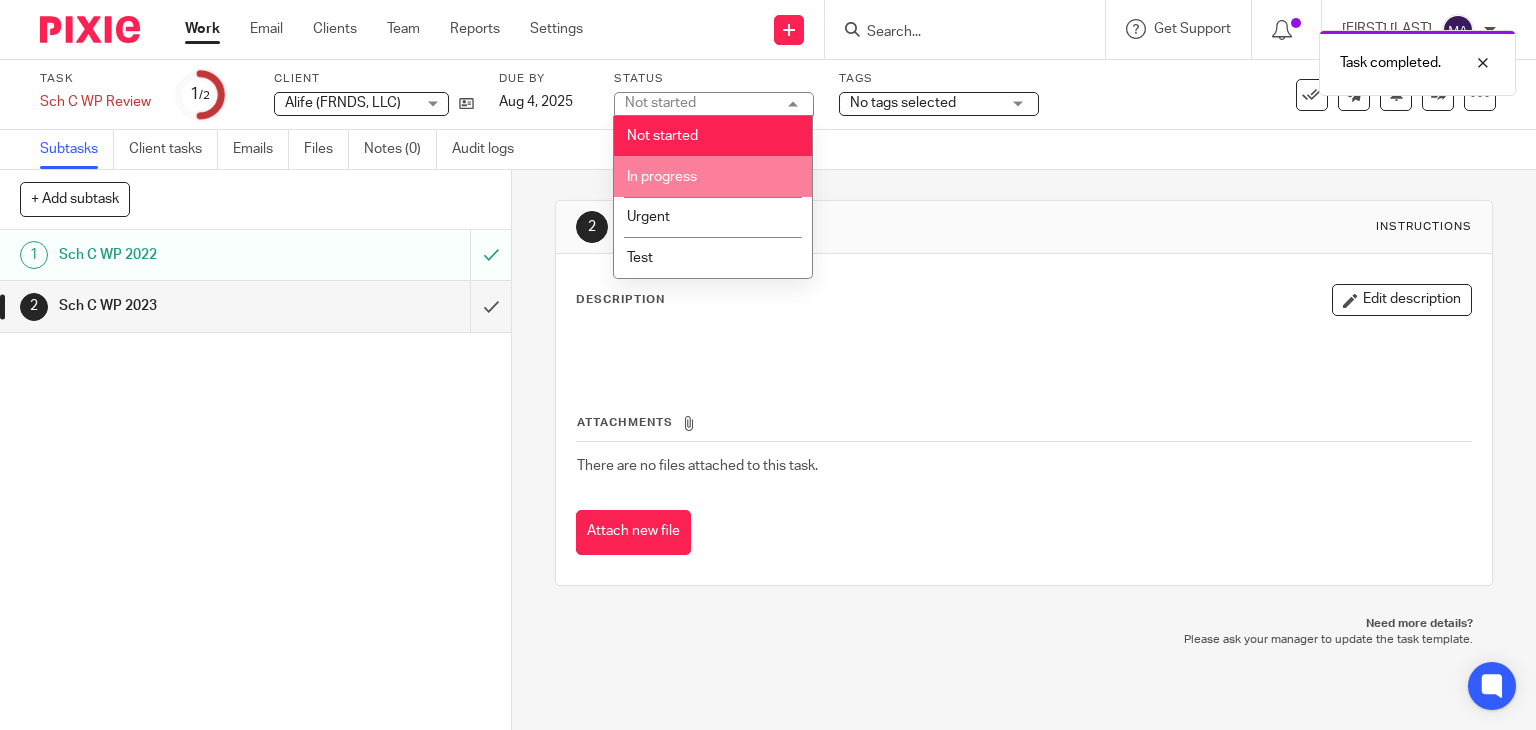 click on "In progress" at bounding box center [662, 177] 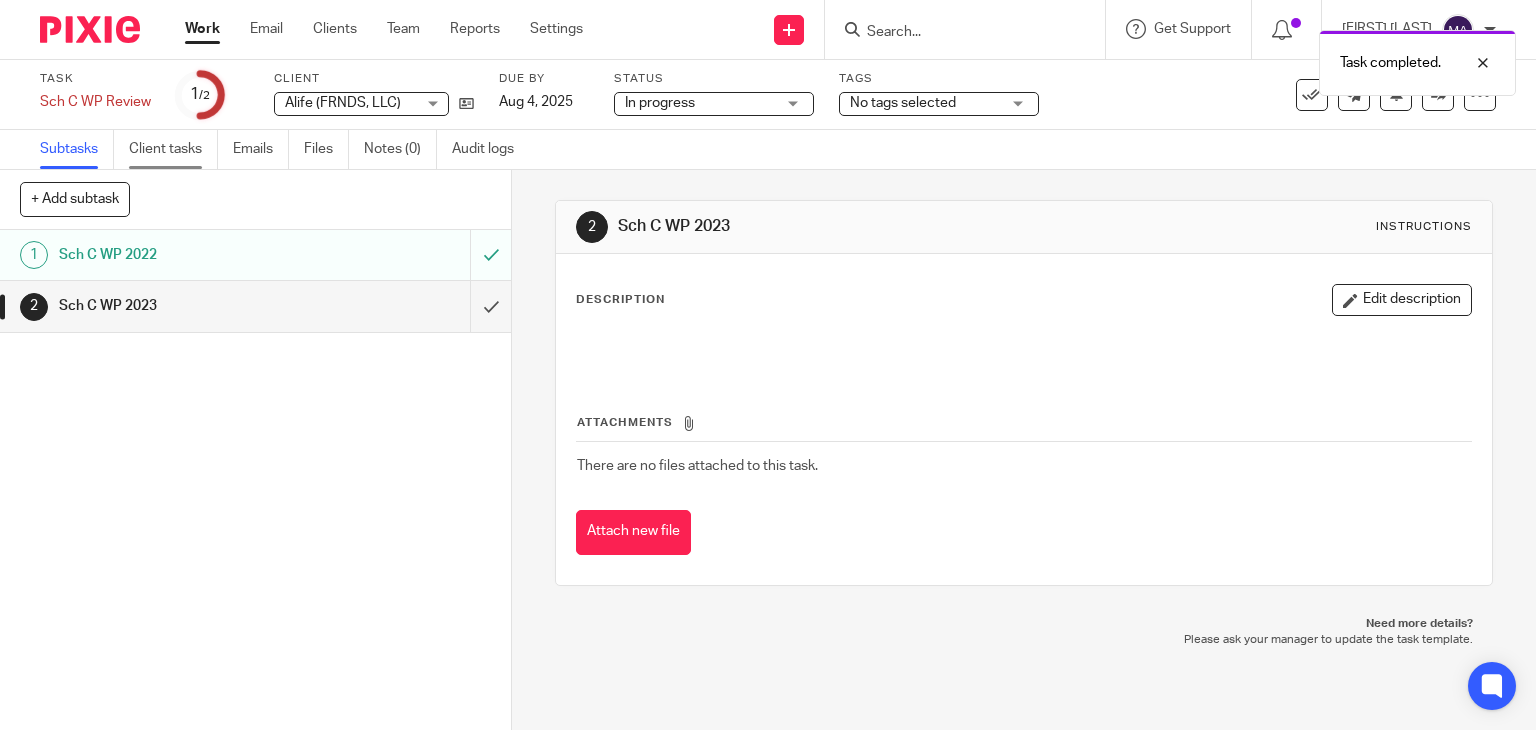 click on "Client tasks" at bounding box center (173, 149) 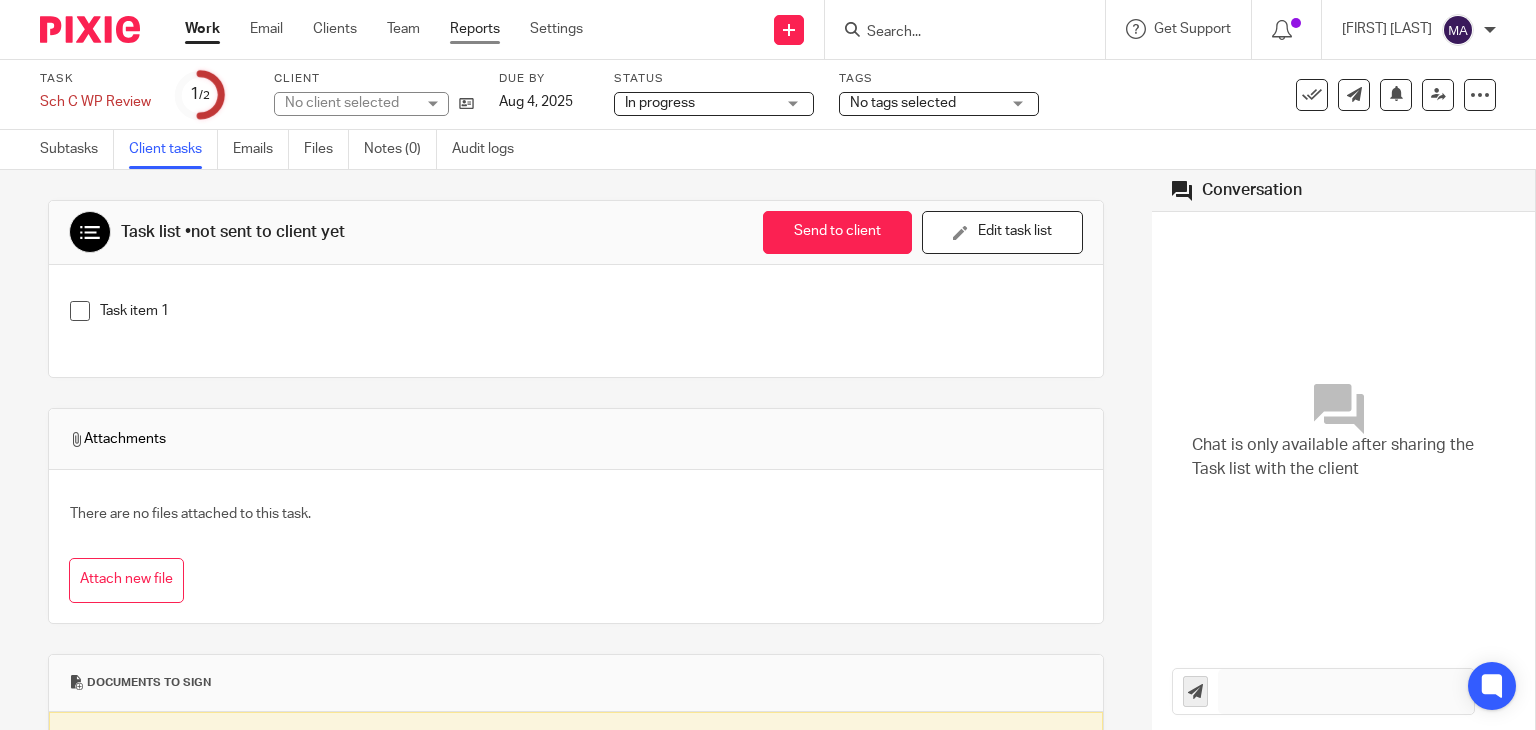 scroll, scrollTop: 0, scrollLeft: 0, axis: both 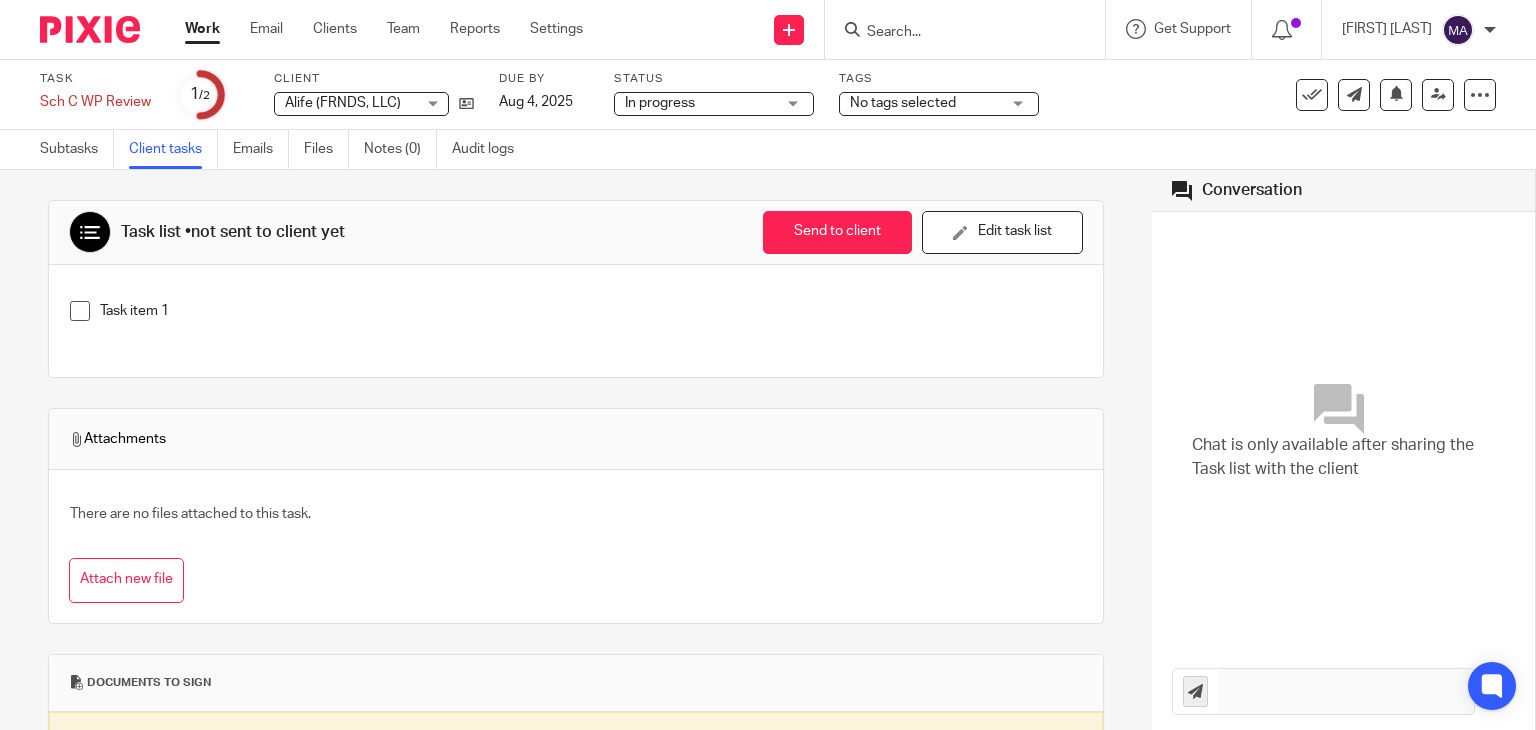 click on "Work" at bounding box center (202, 29) 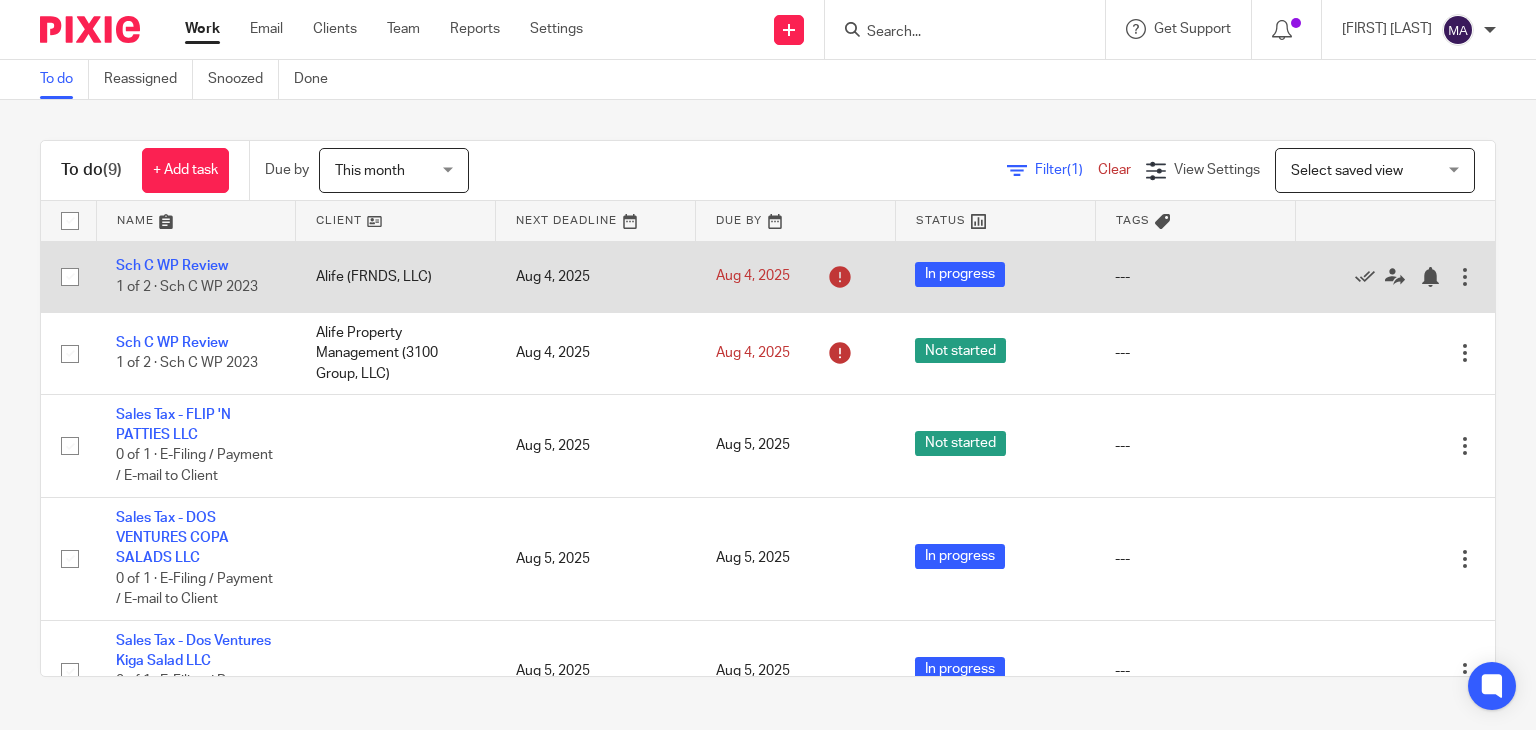 scroll, scrollTop: 0, scrollLeft: 0, axis: both 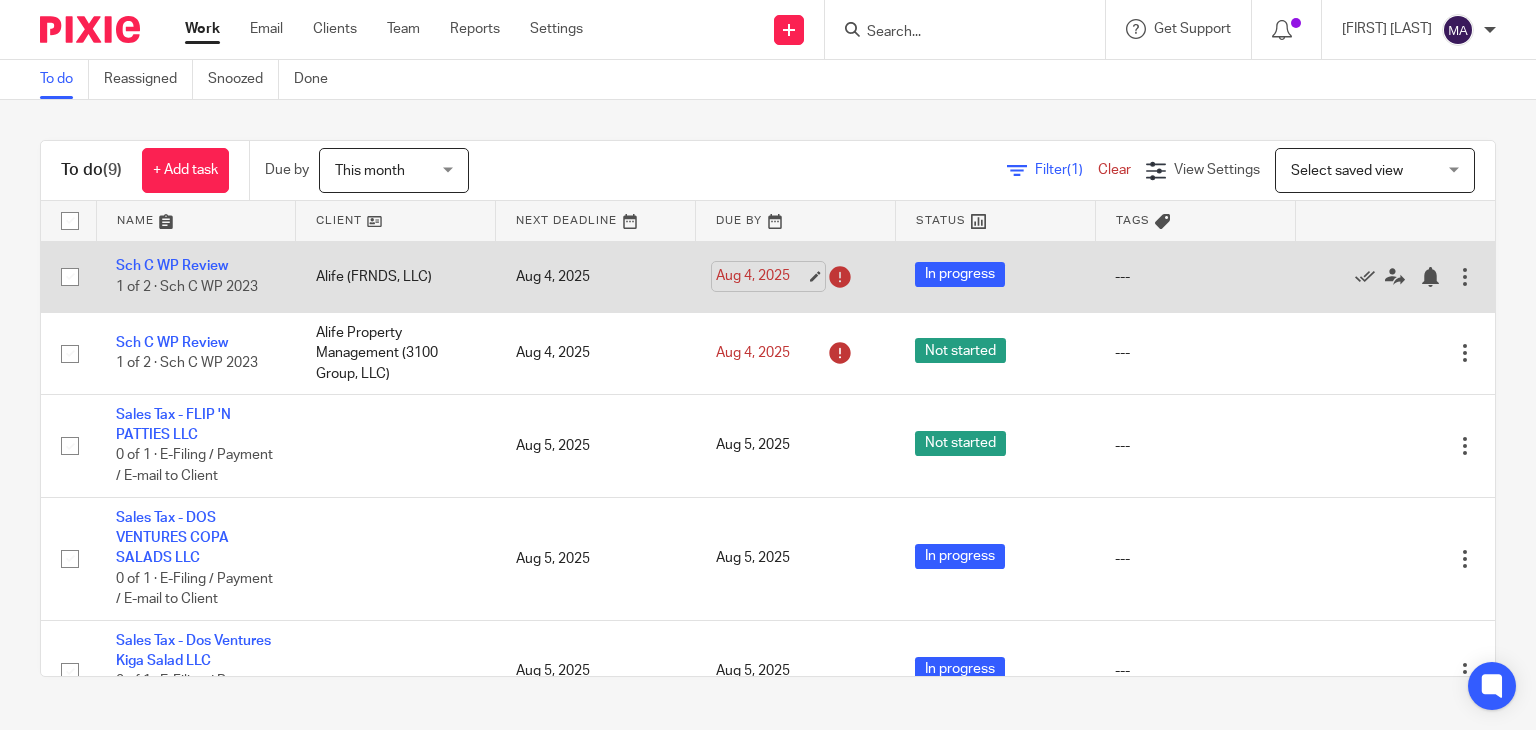 click on "Aug 4, 2025" at bounding box center [761, 276] 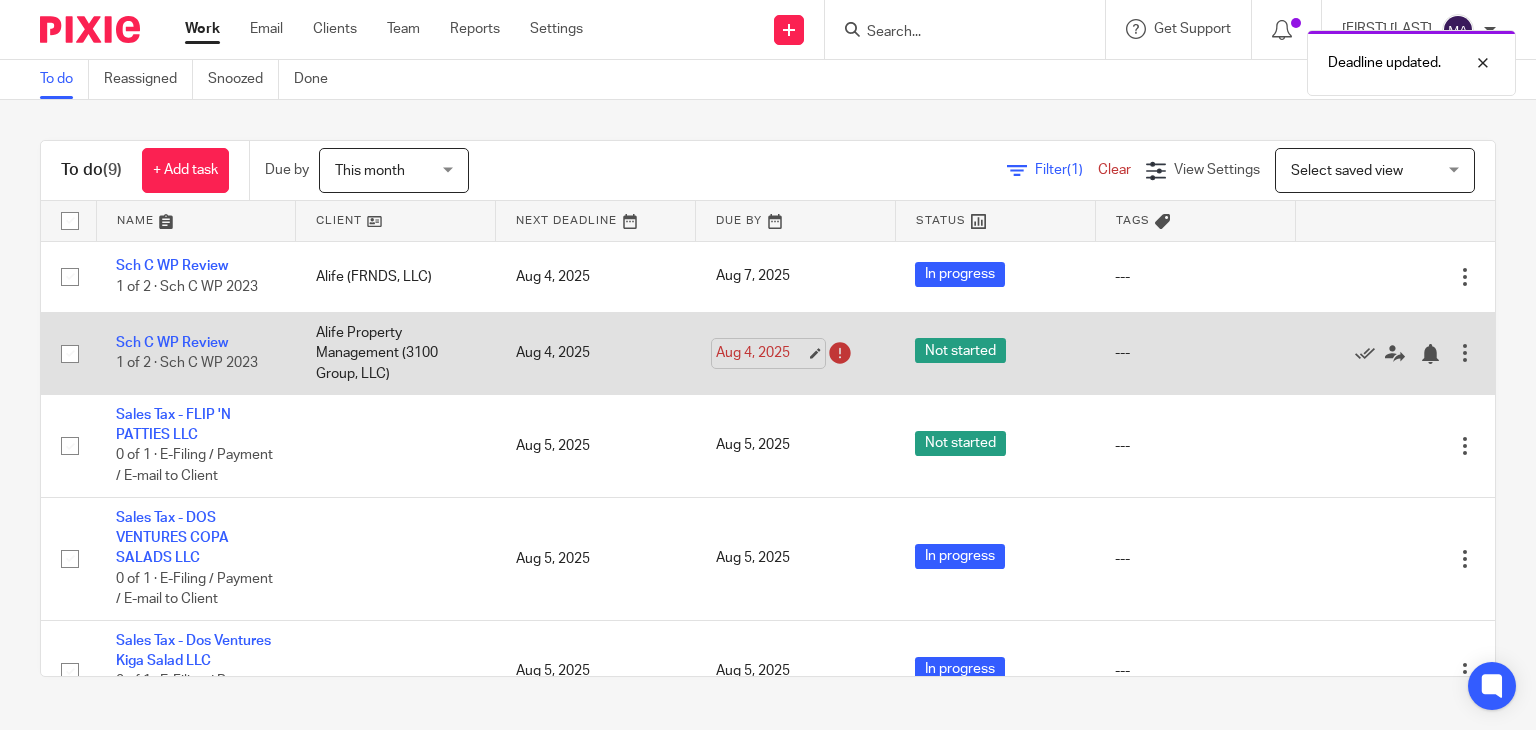 click on "Aug 4, 2025" at bounding box center [761, 353] 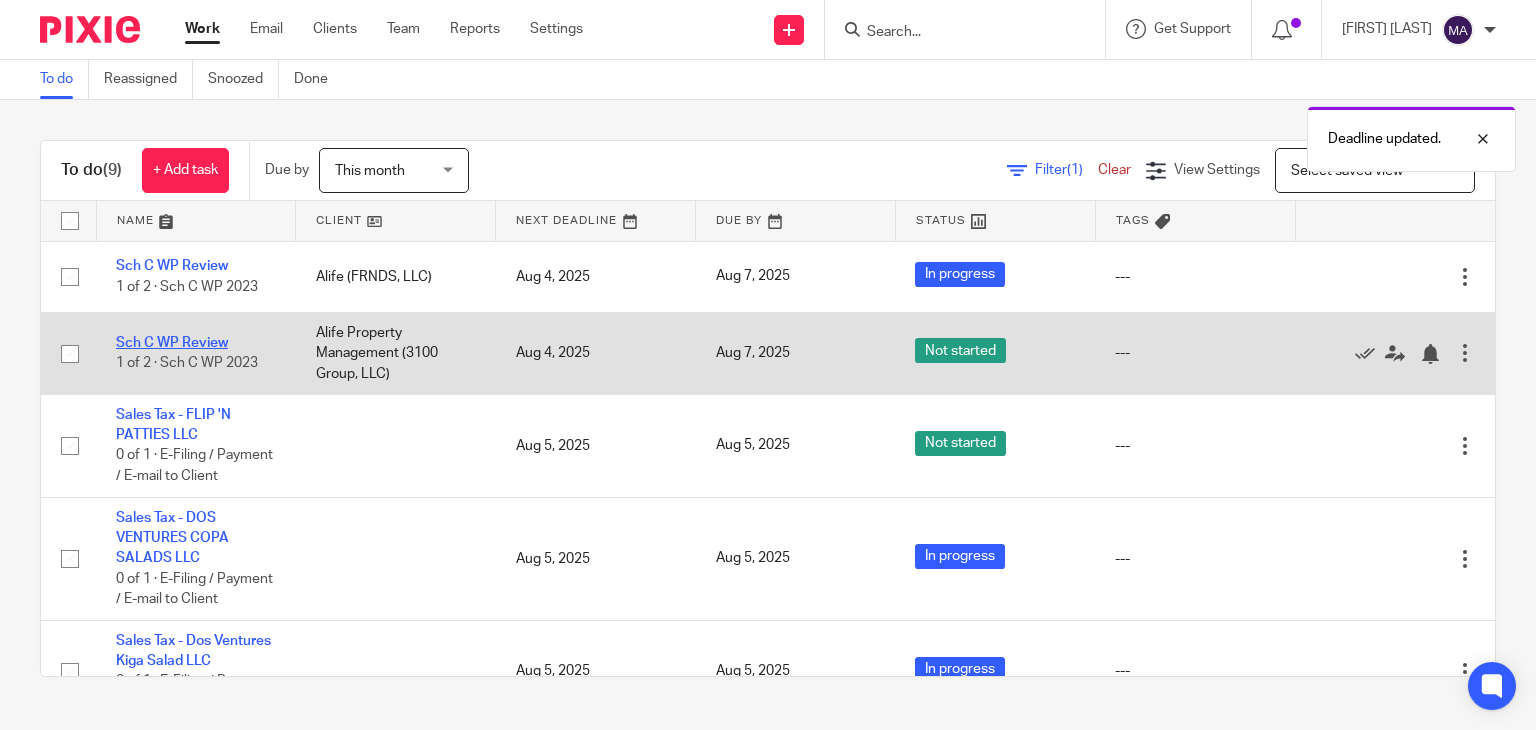 click on "Sch C WP Review" at bounding box center (172, 343) 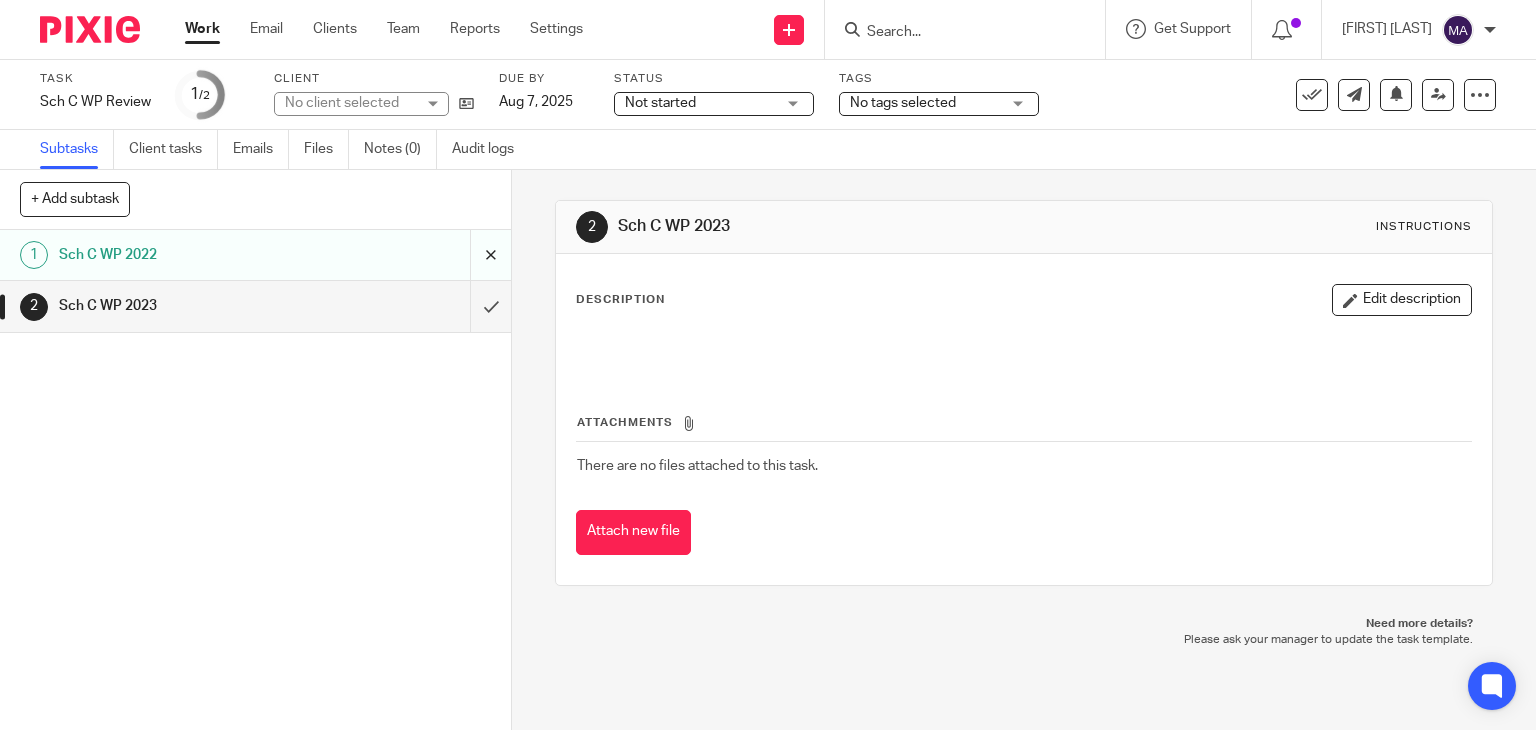 scroll, scrollTop: 0, scrollLeft: 0, axis: both 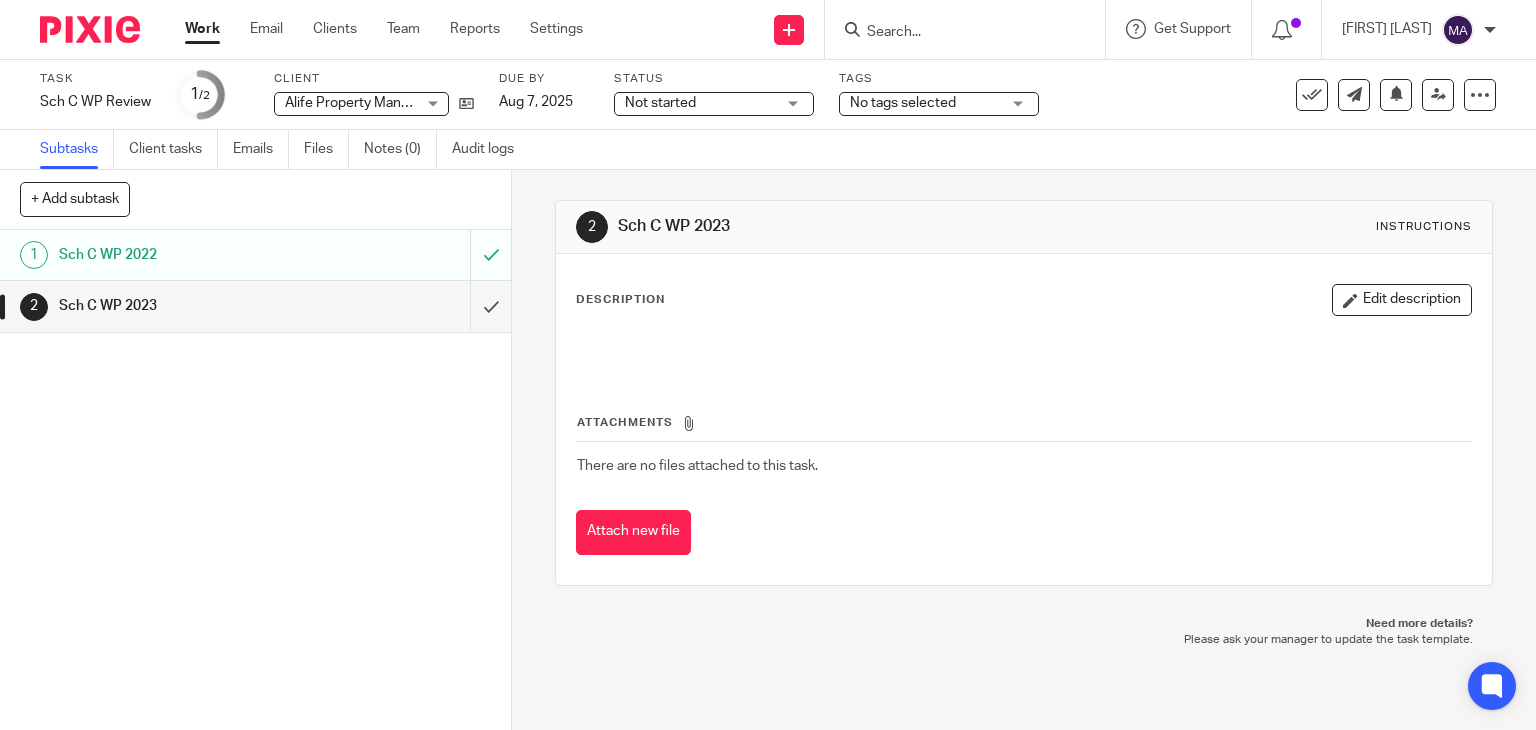 click on "Not started
Not started" at bounding box center (714, 104) 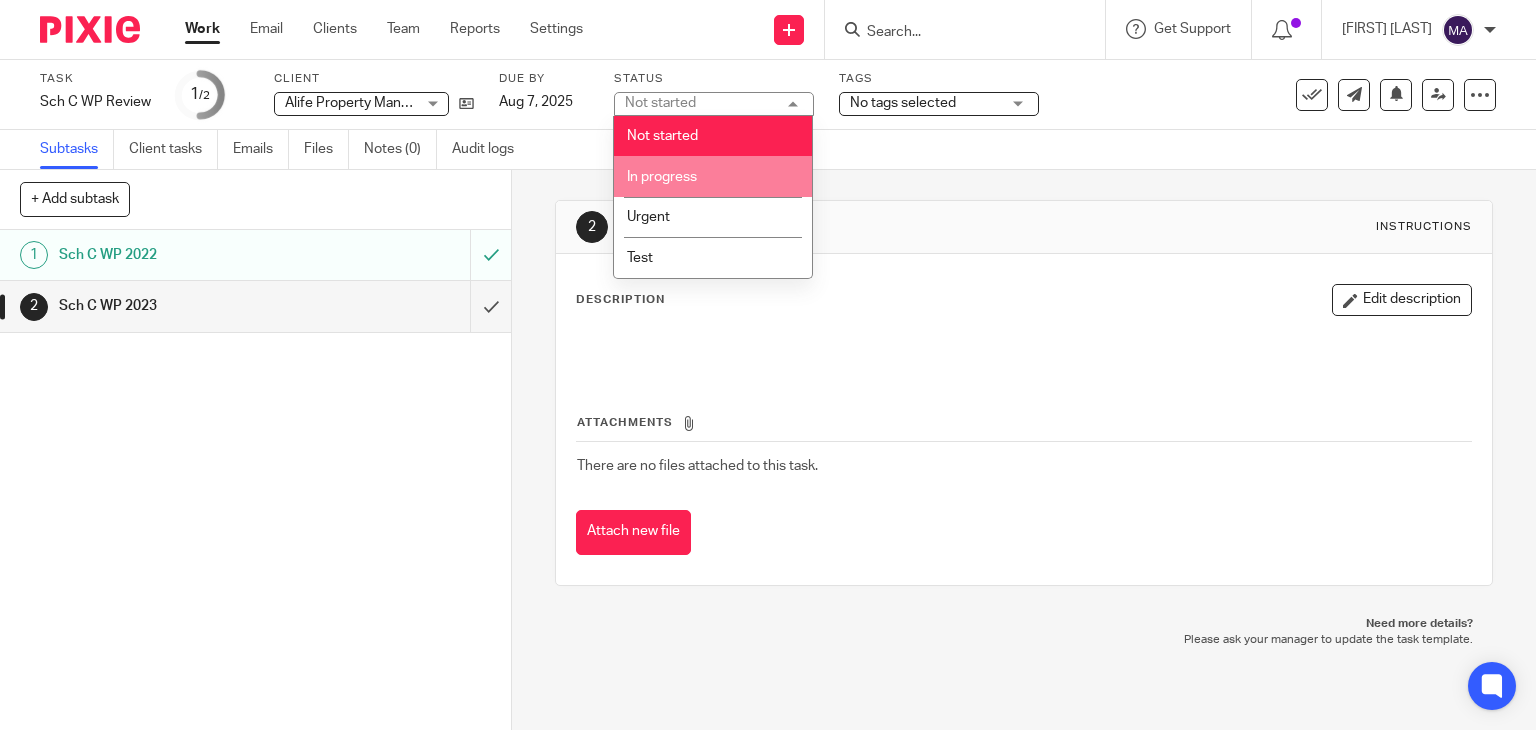 click on "In progress" at bounding box center [662, 177] 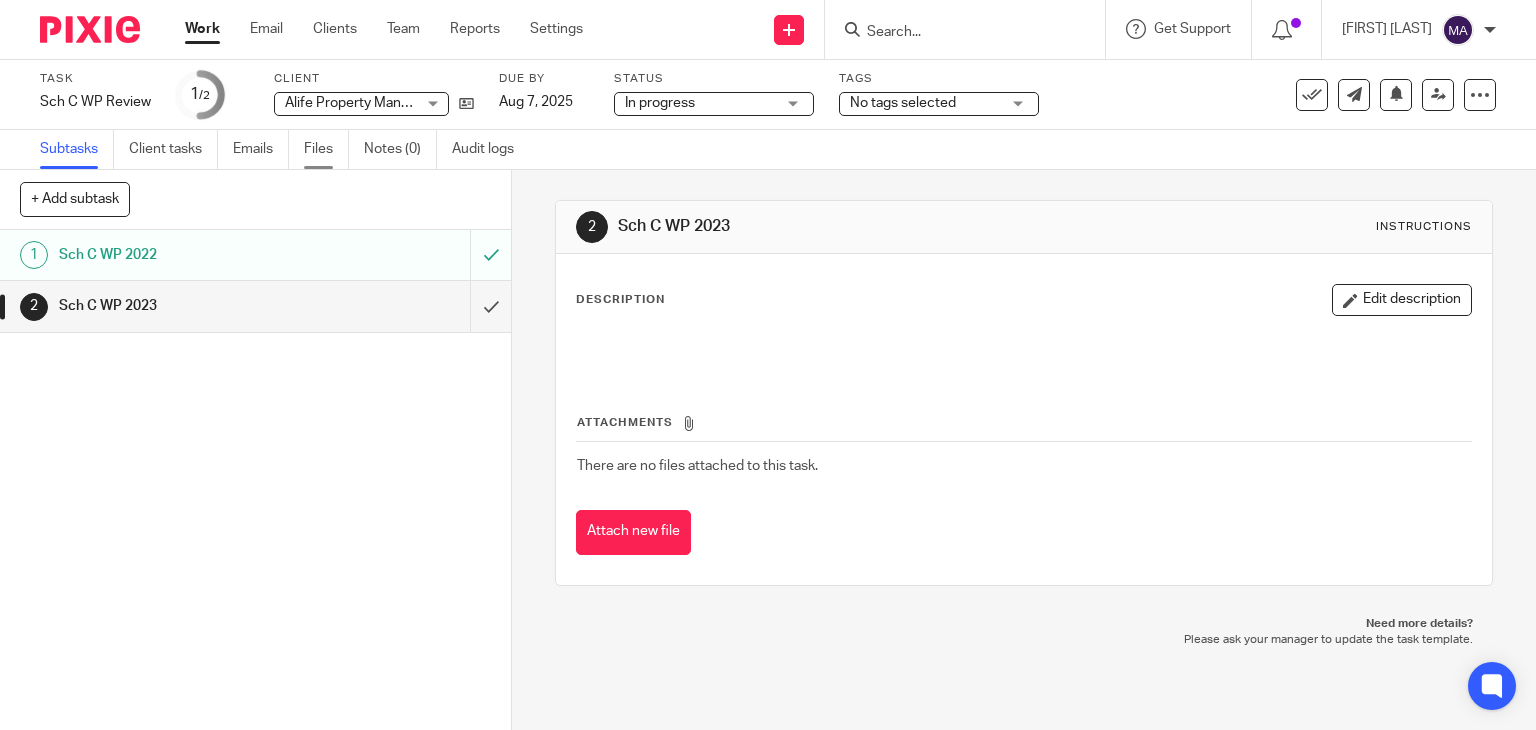 click on "Files" at bounding box center [326, 149] 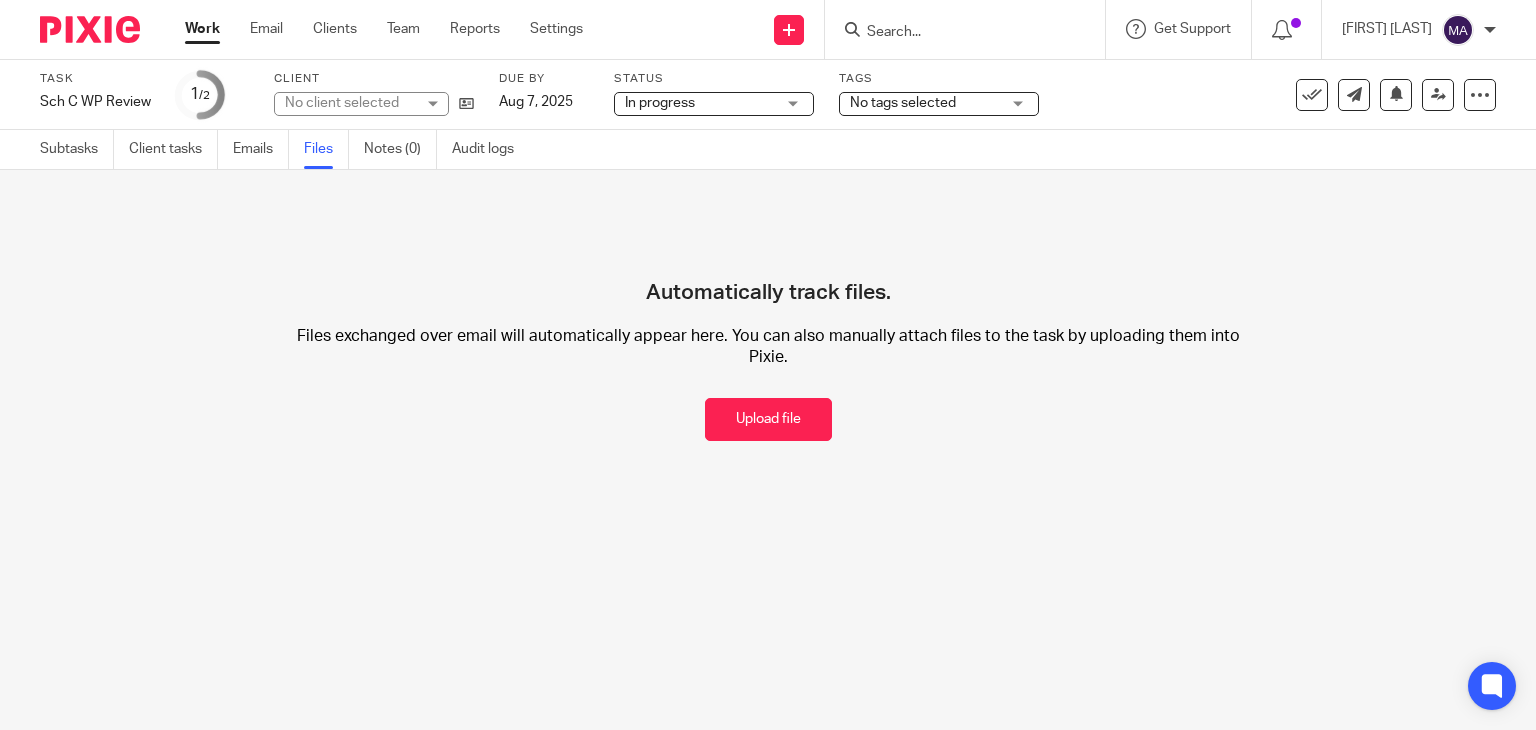 scroll, scrollTop: 0, scrollLeft: 0, axis: both 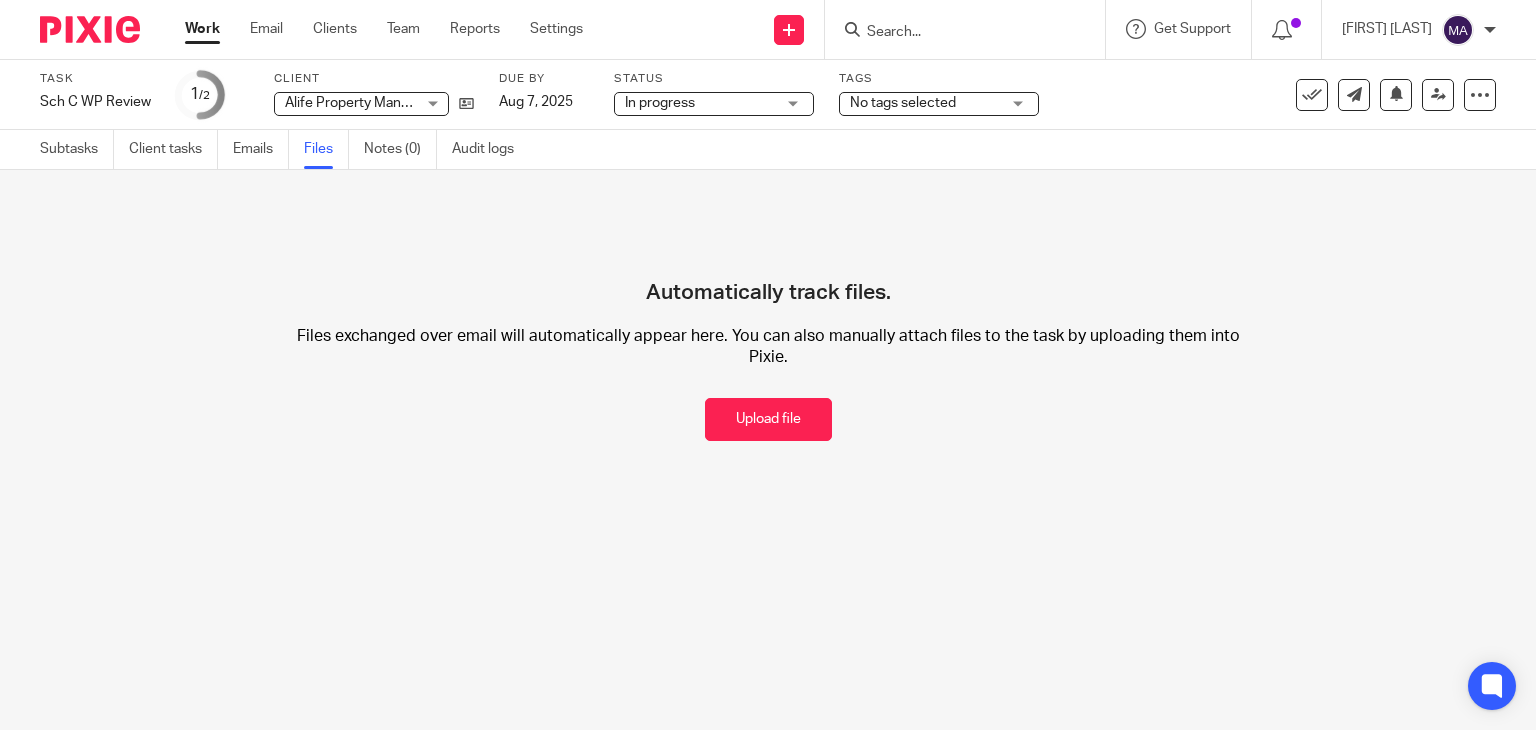 click on "Work" at bounding box center (202, 29) 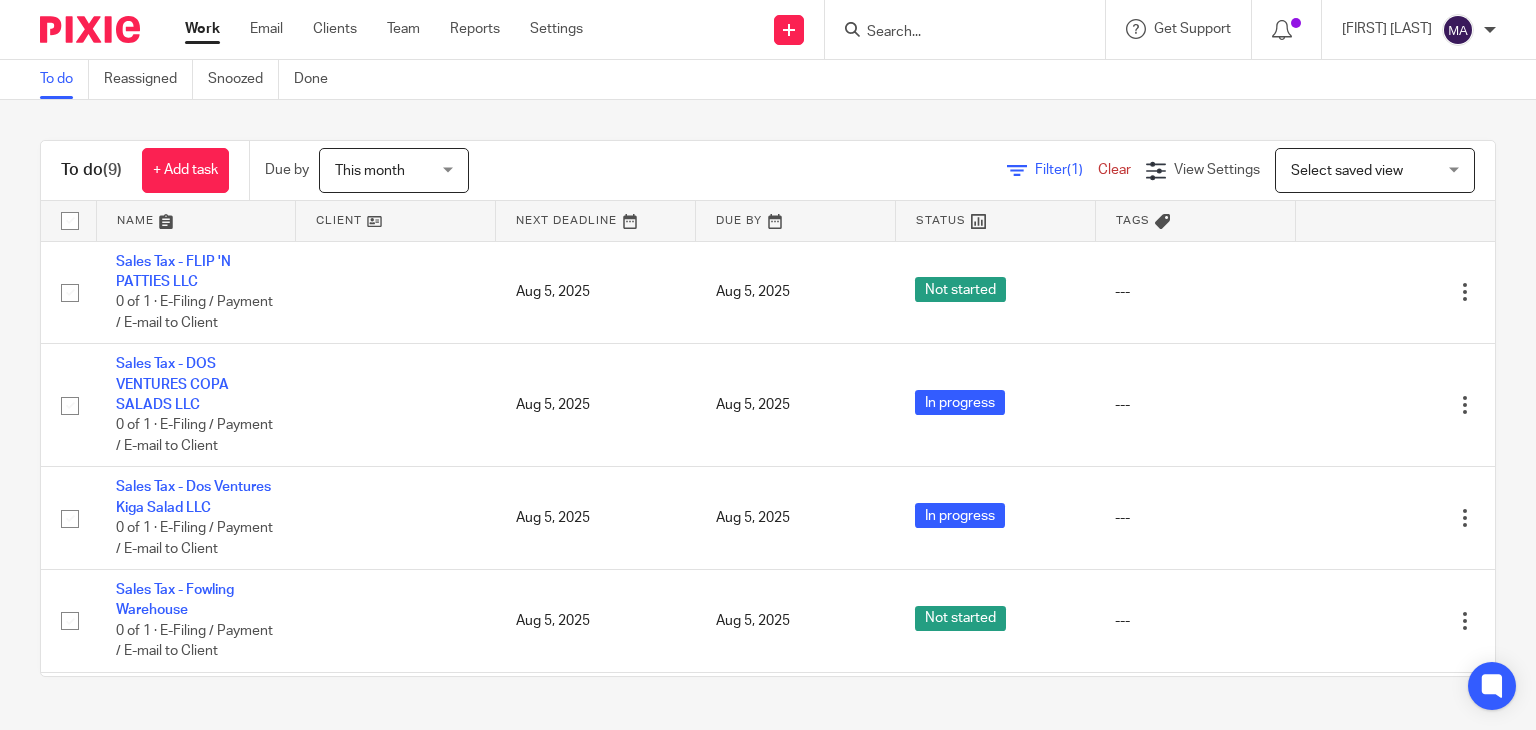 scroll, scrollTop: 0, scrollLeft: 0, axis: both 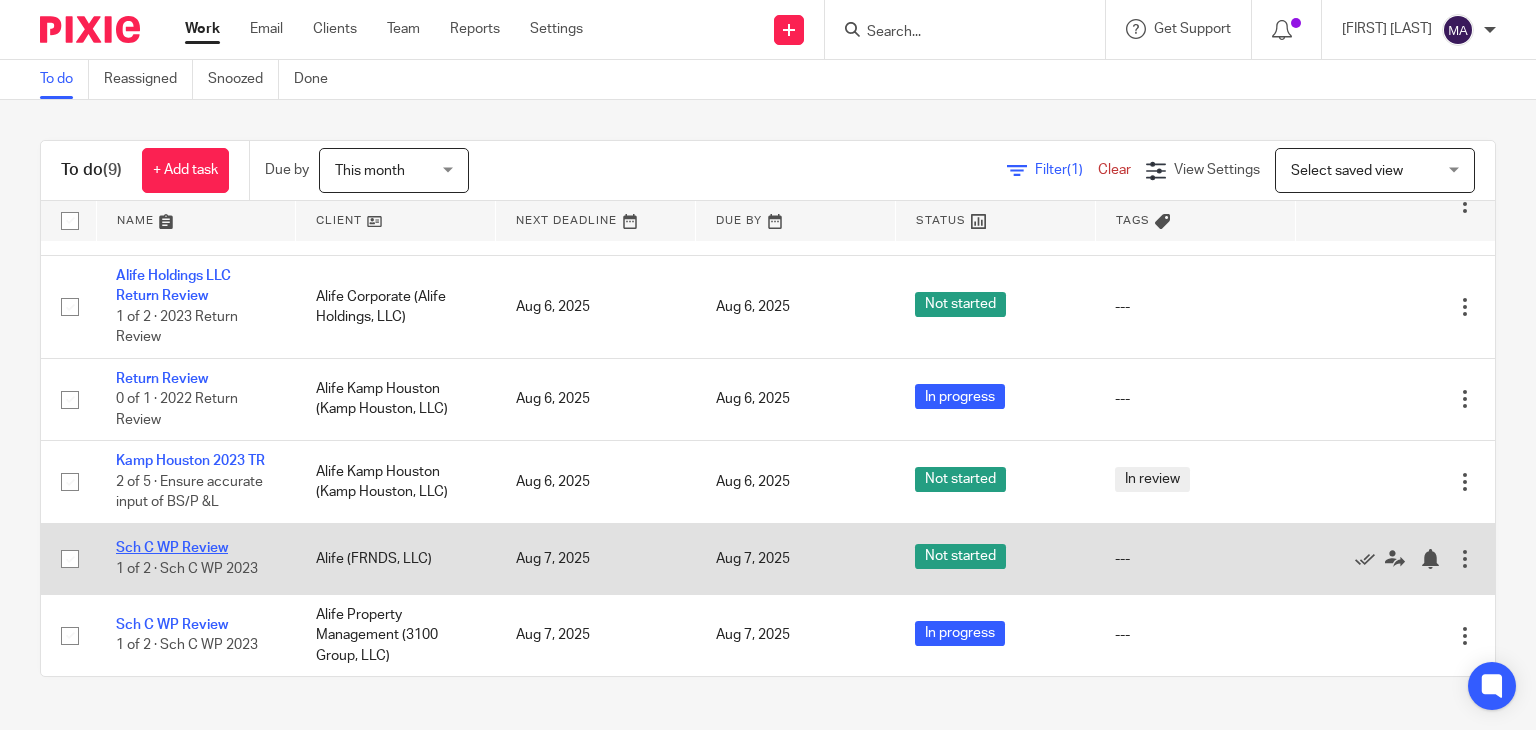 click on "Sch C WP Review" at bounding box center [172, 548] 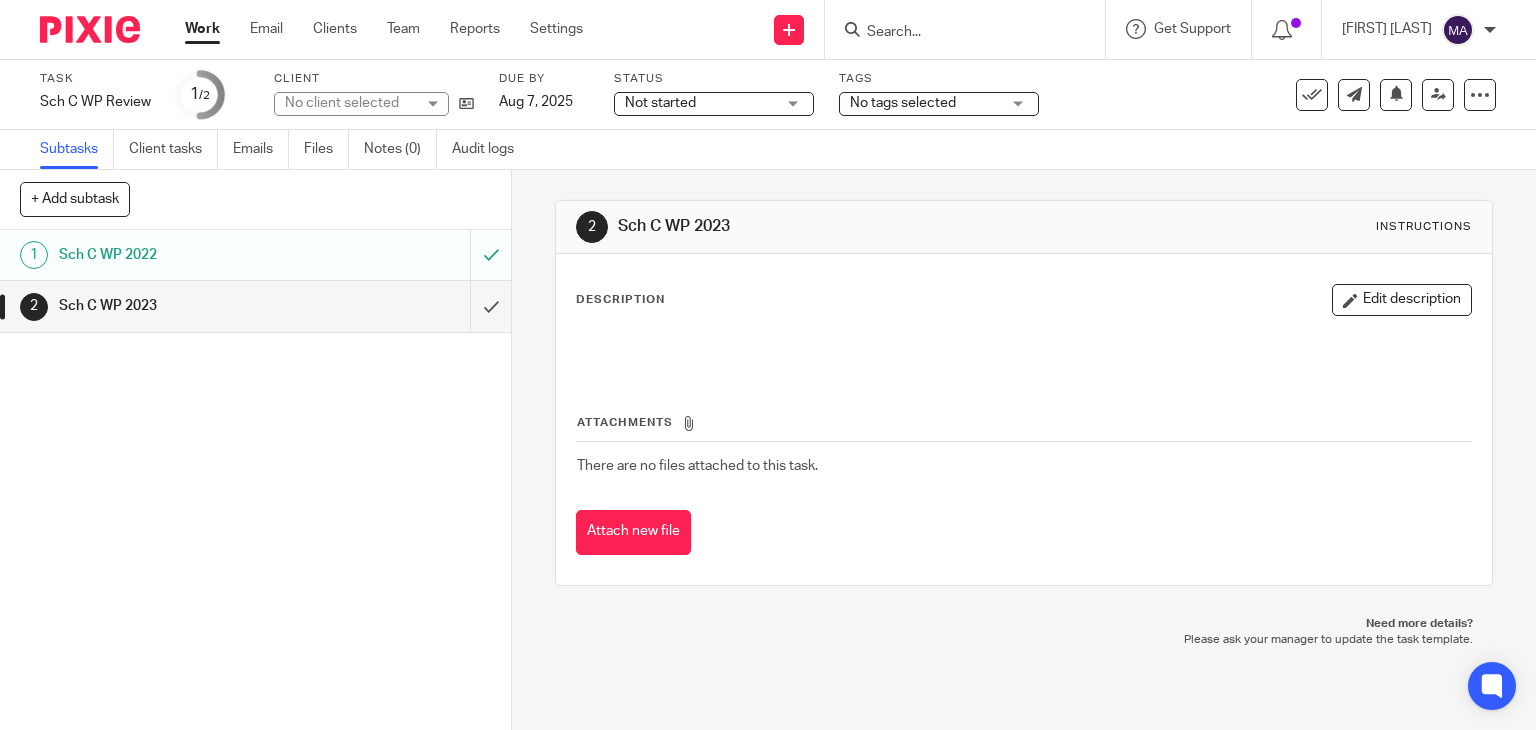 scroll, scrollTop: 0, scrollLeft: 0, axis: both 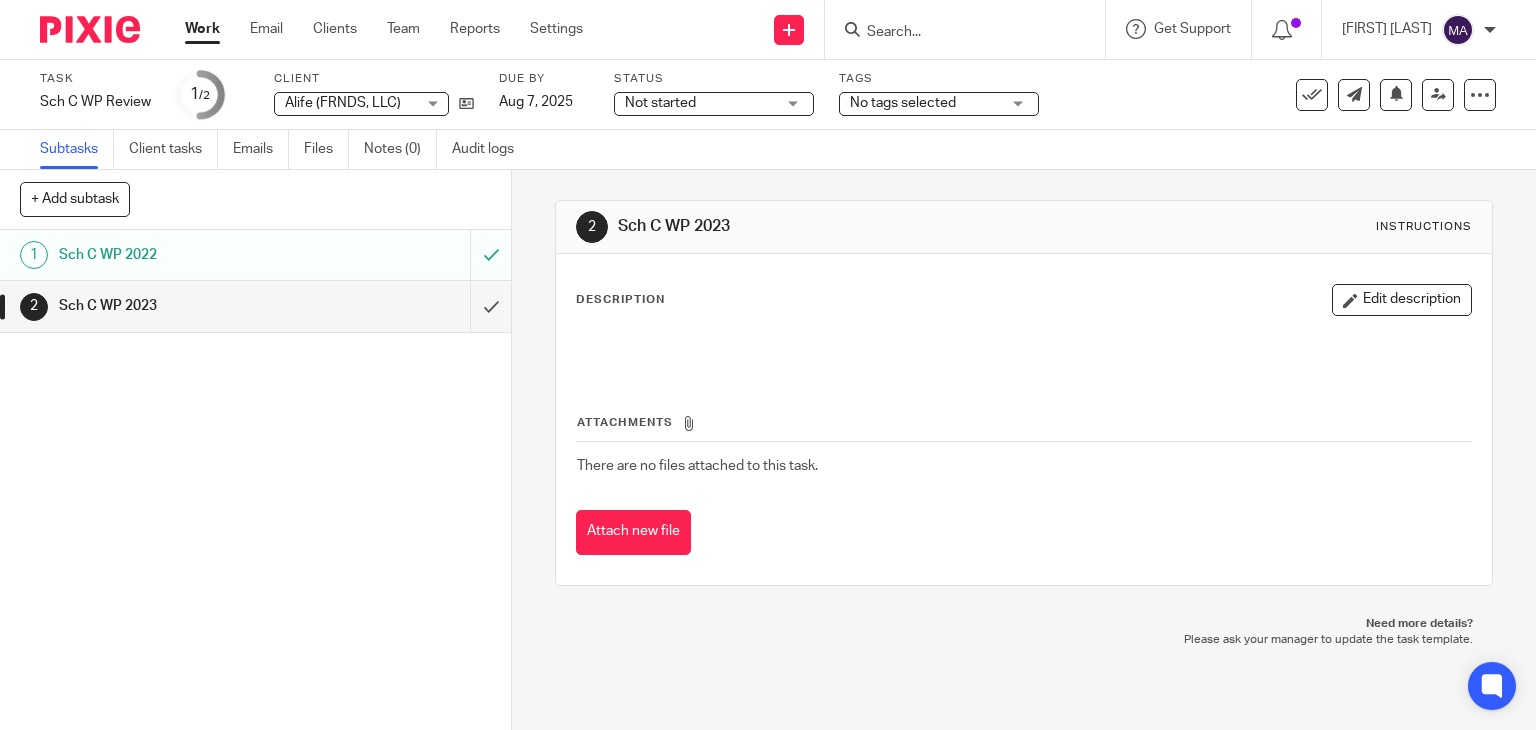 click on "Not started
Not started" at bounding box center (714, 104) 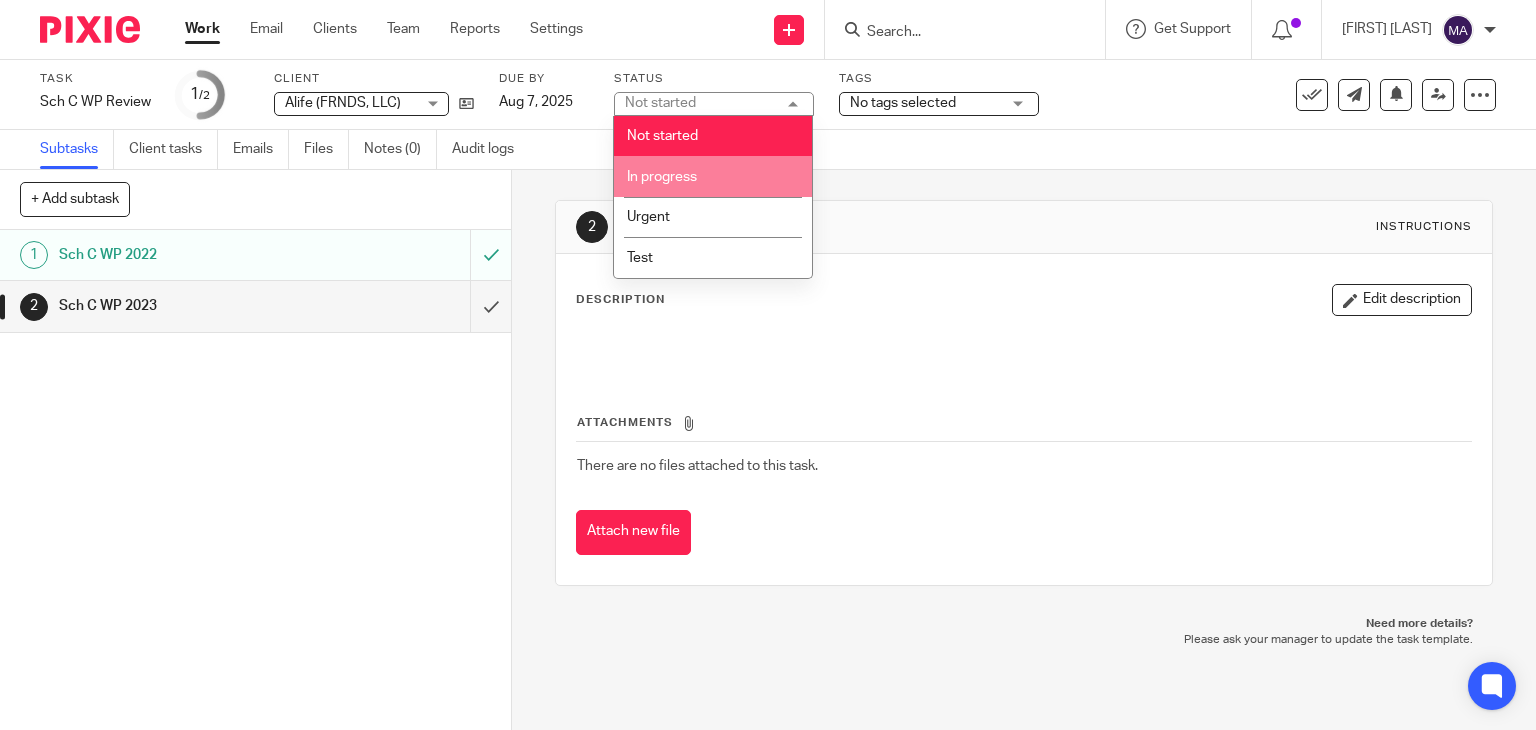 click on "In progress" at bounding box center [713, 176] 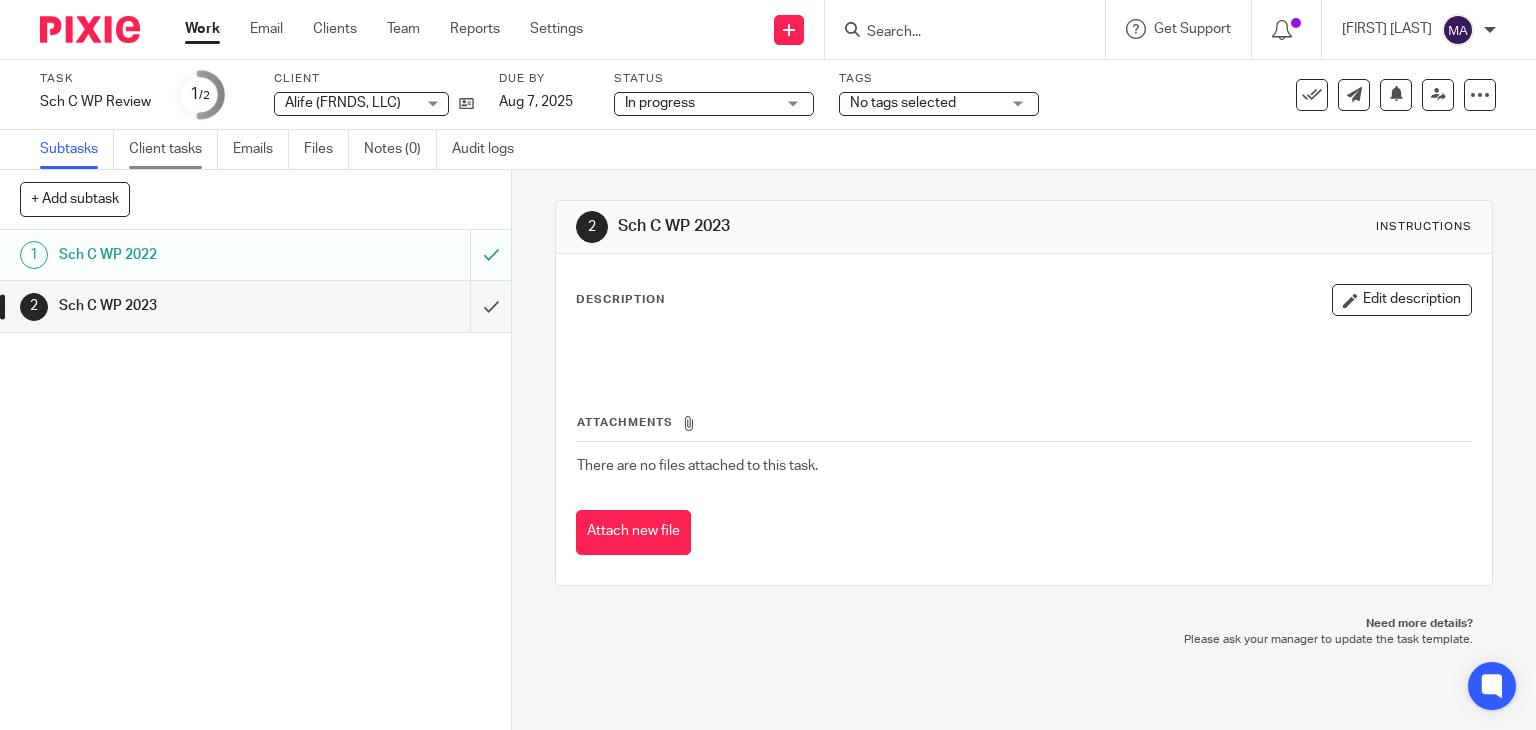 click on "Client tasks" at bounding box center [173, 149] 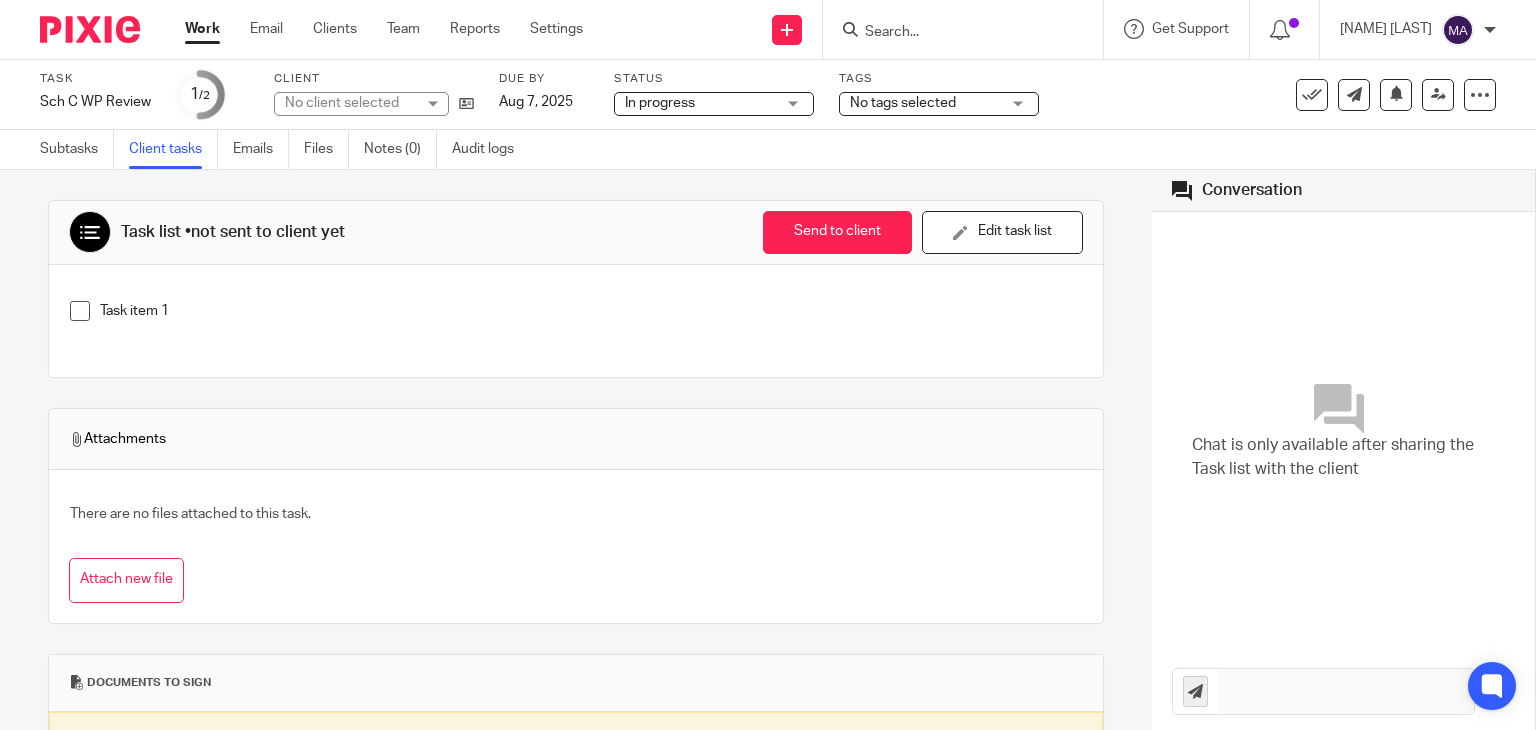 scroll, scrollTop: 0, scrollLeft: 0, axis: both 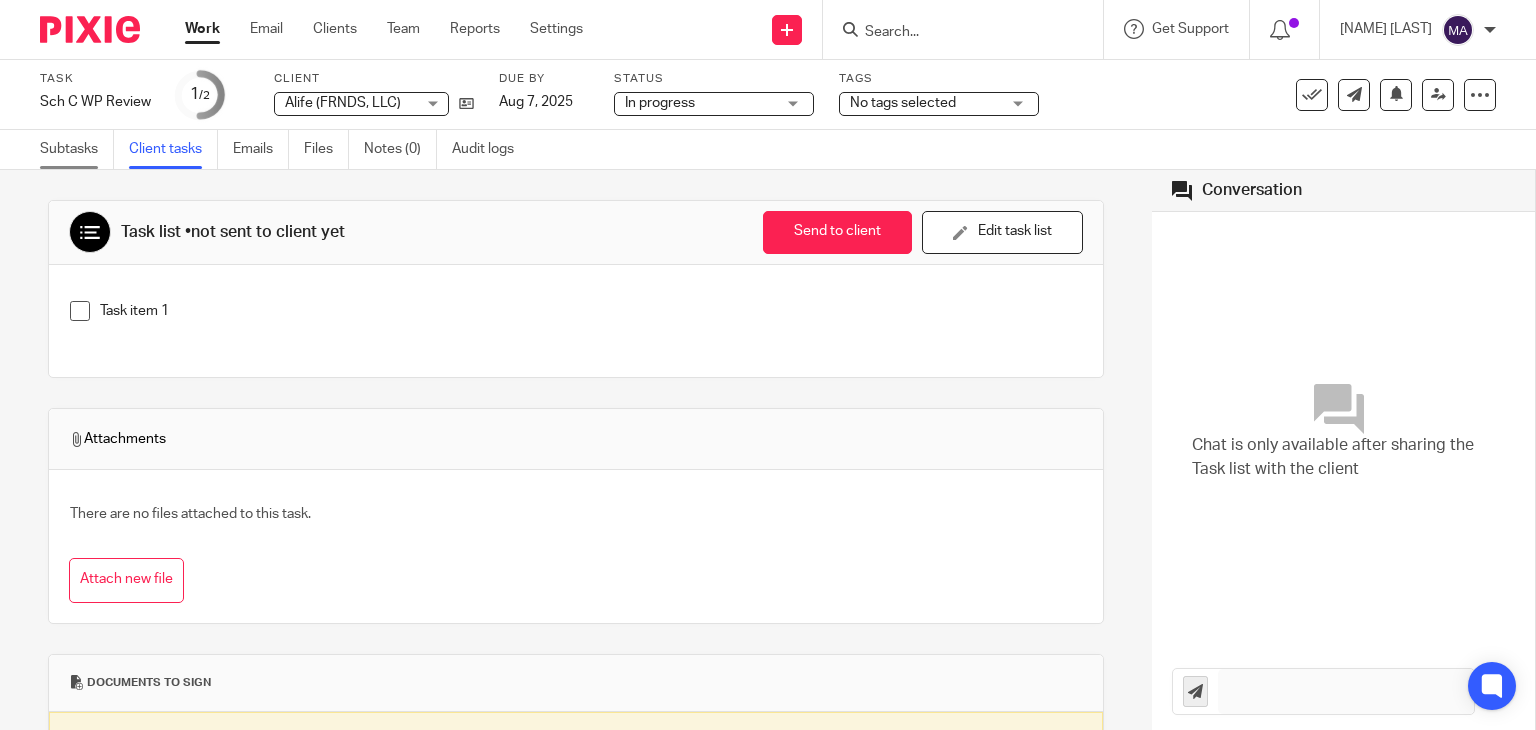 click on "Subtasks" at bounding box center (77, 149) 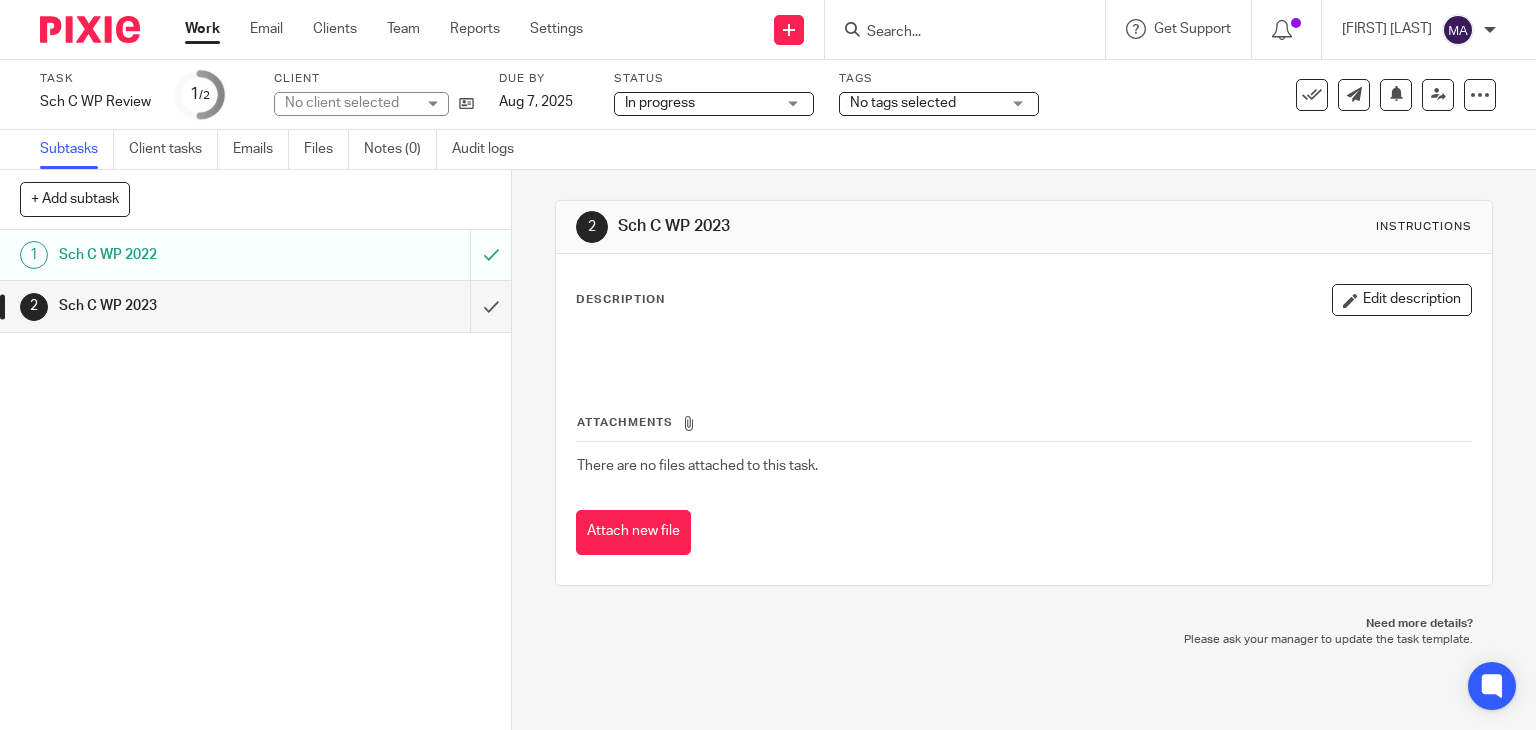 scroll, scrollTop: 0, scrollLeft: 0, axis: both 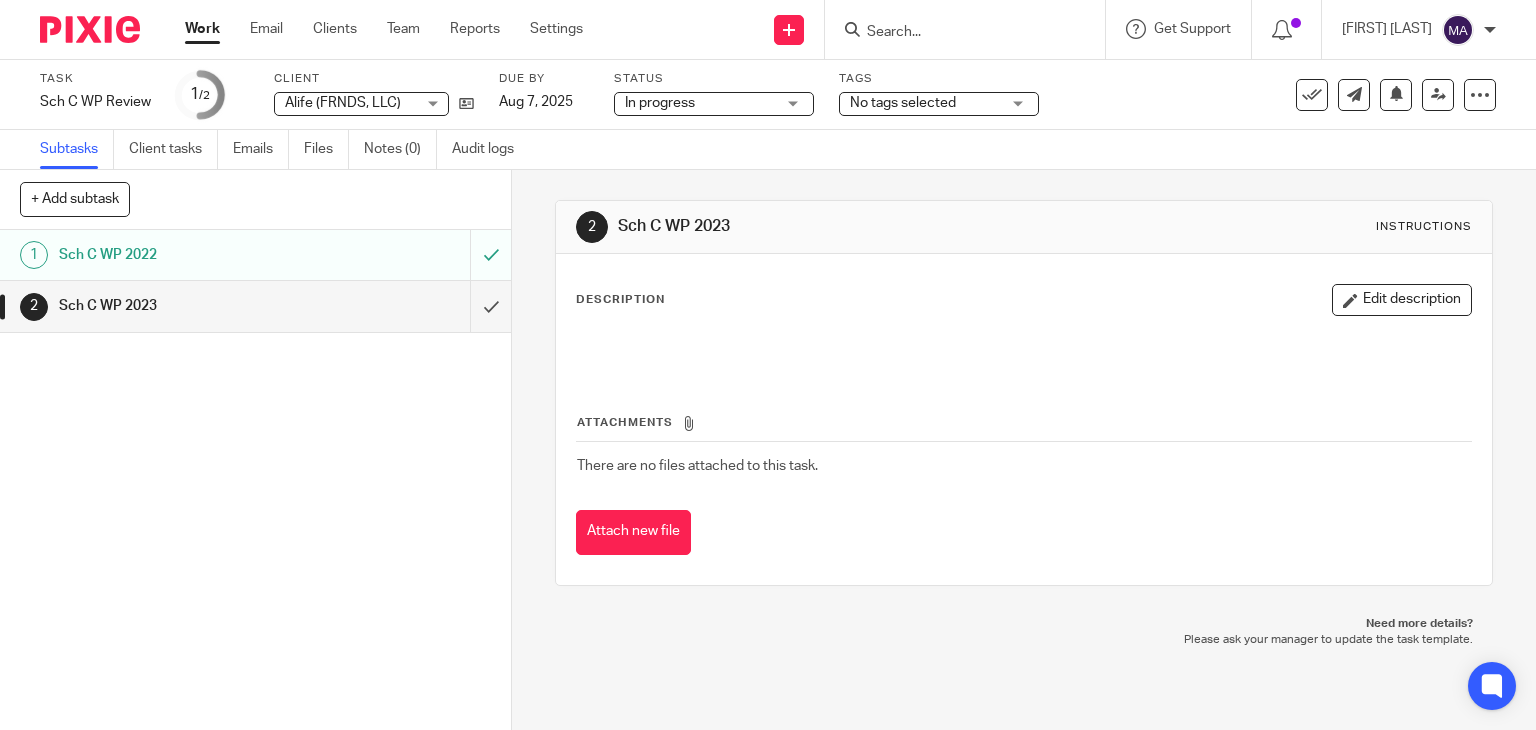 click on "Work" at bounding box center [202, 29] 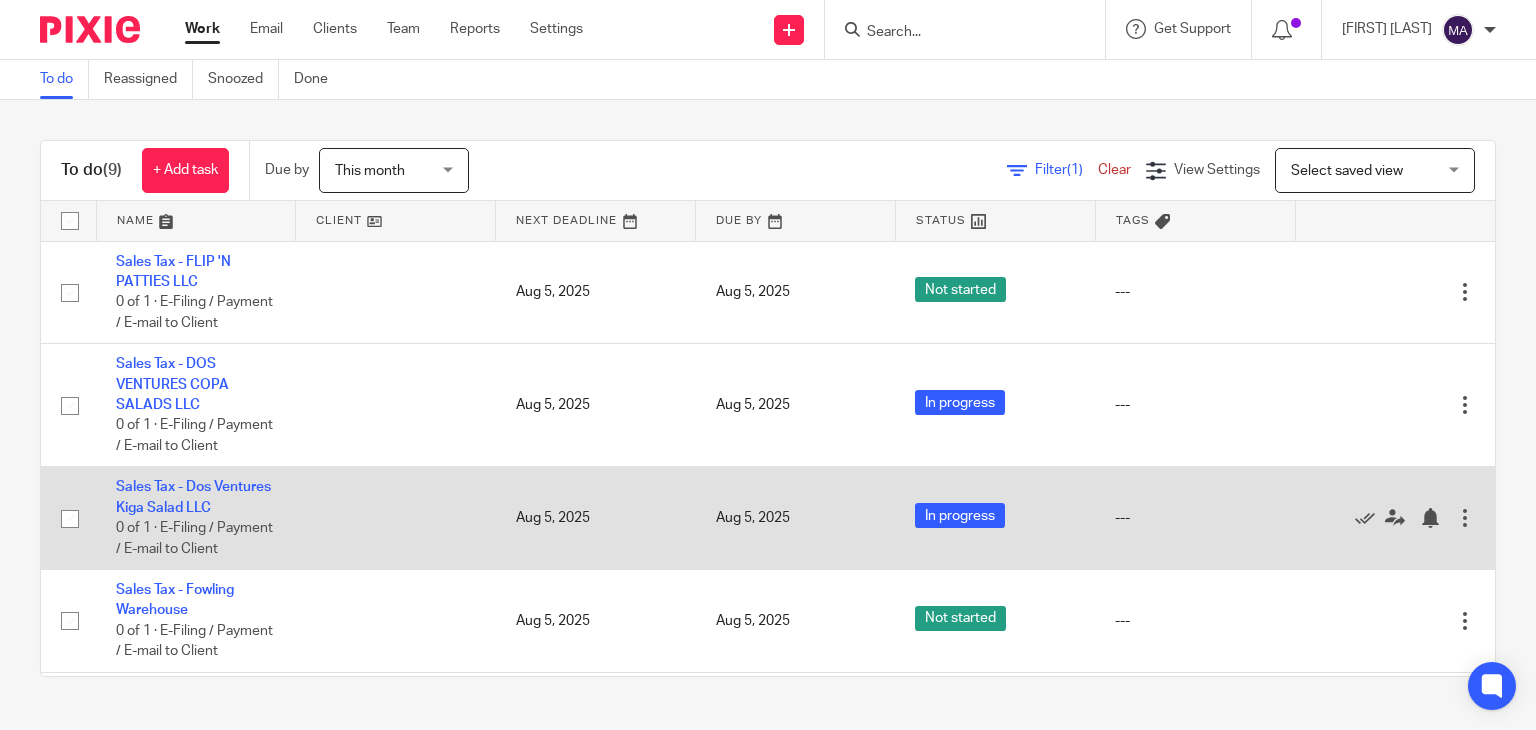 scroll, scrollTop: 0, scrollLeft: 0, axis: both 